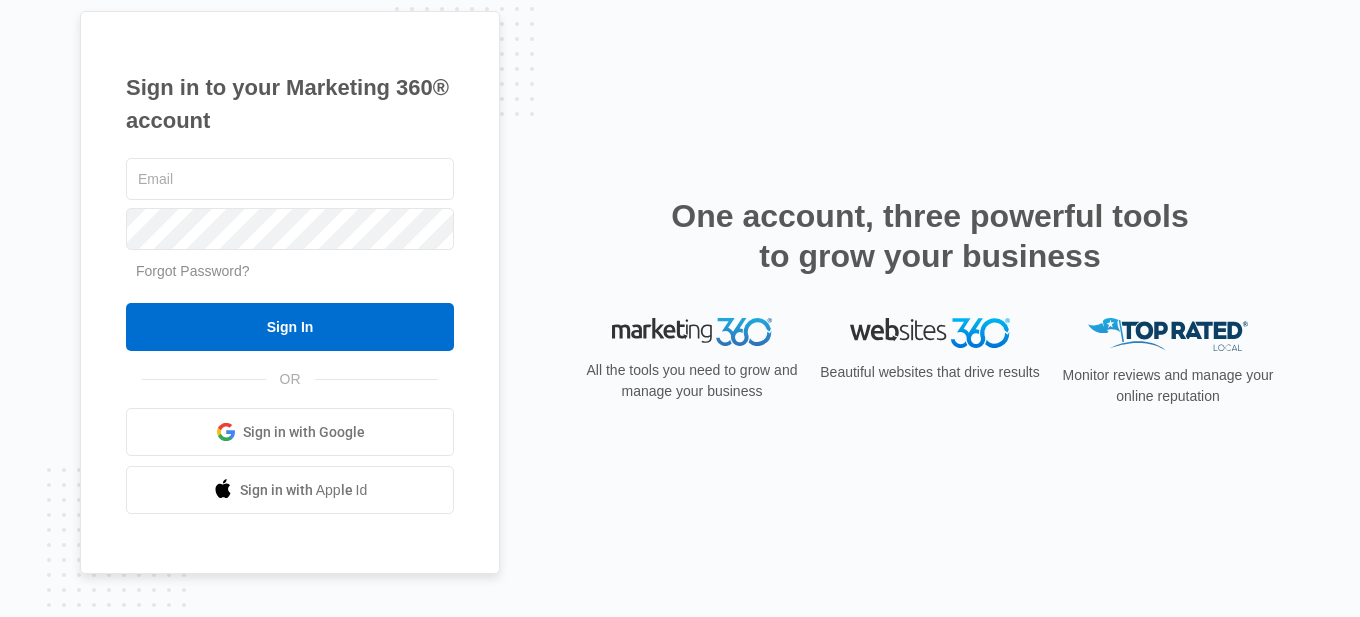 scroll, scrollTop: 0, scrollLeft: 0, axis: both 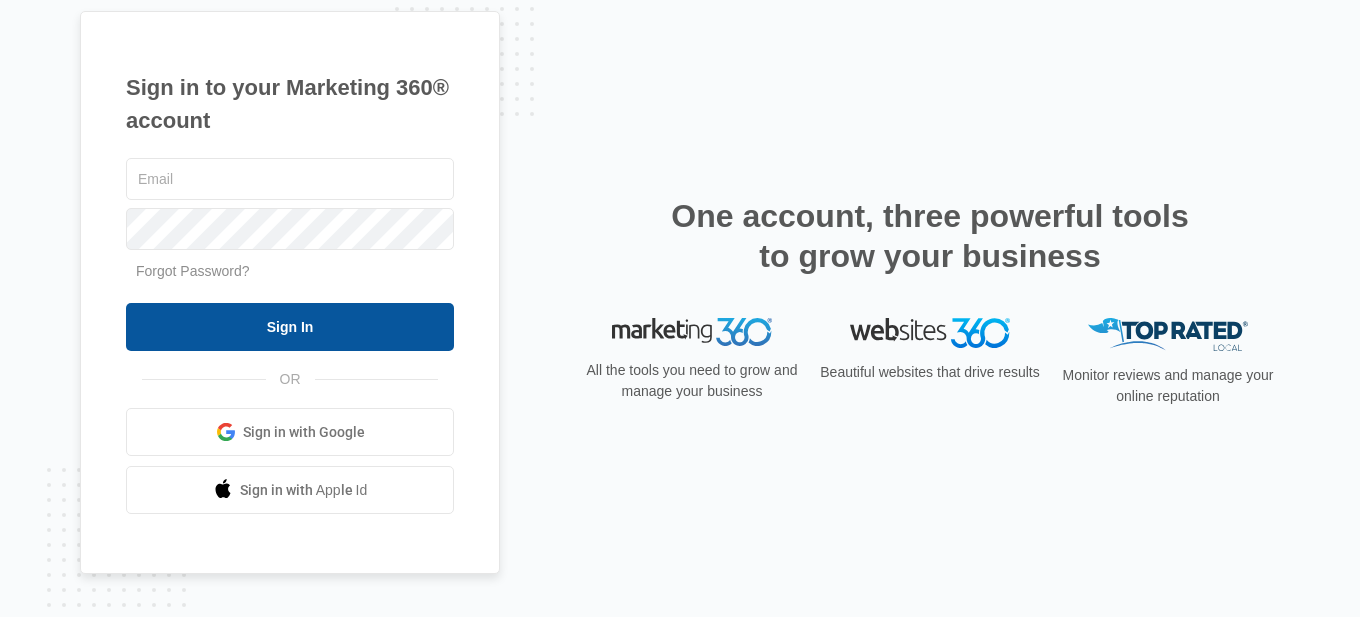 type on "[EMAIL_ADDRESS][DOMAIN_NAME]" 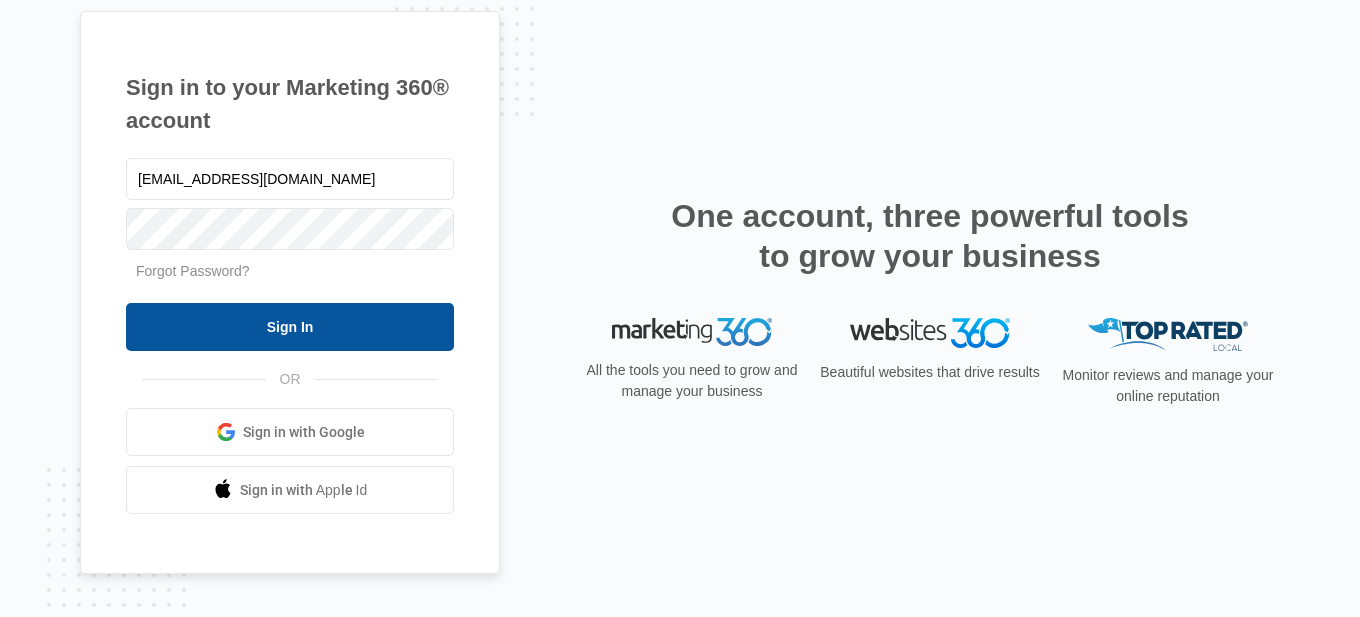 click on "Sign In" at bounding box center [290, 327] 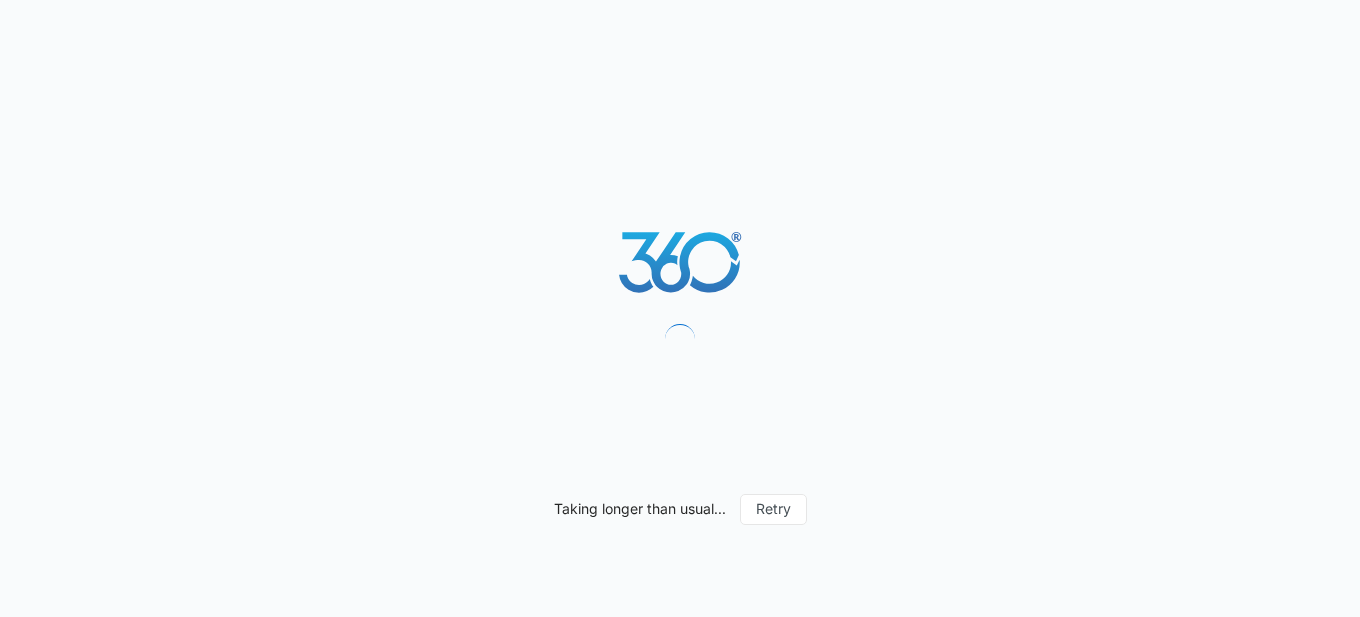 scroll, scrollTop: 0, scrollLeft: 0, axis: both 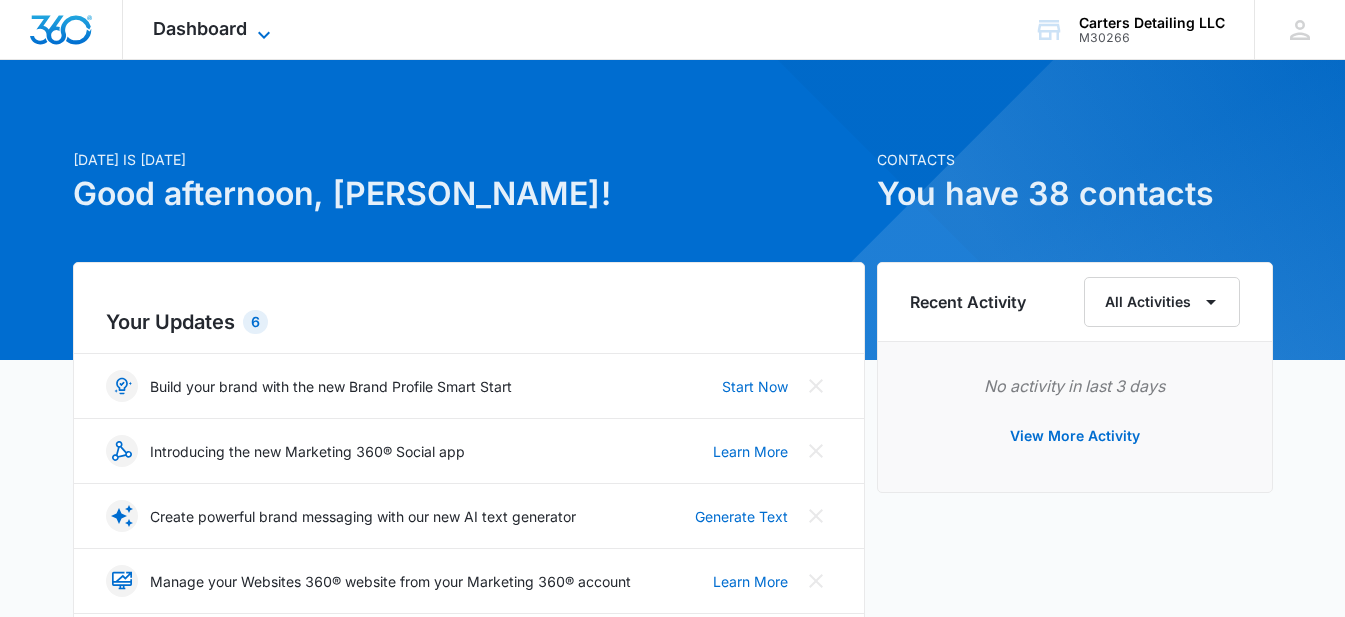 click on "Dashboard" at bounding box center [200, 28] 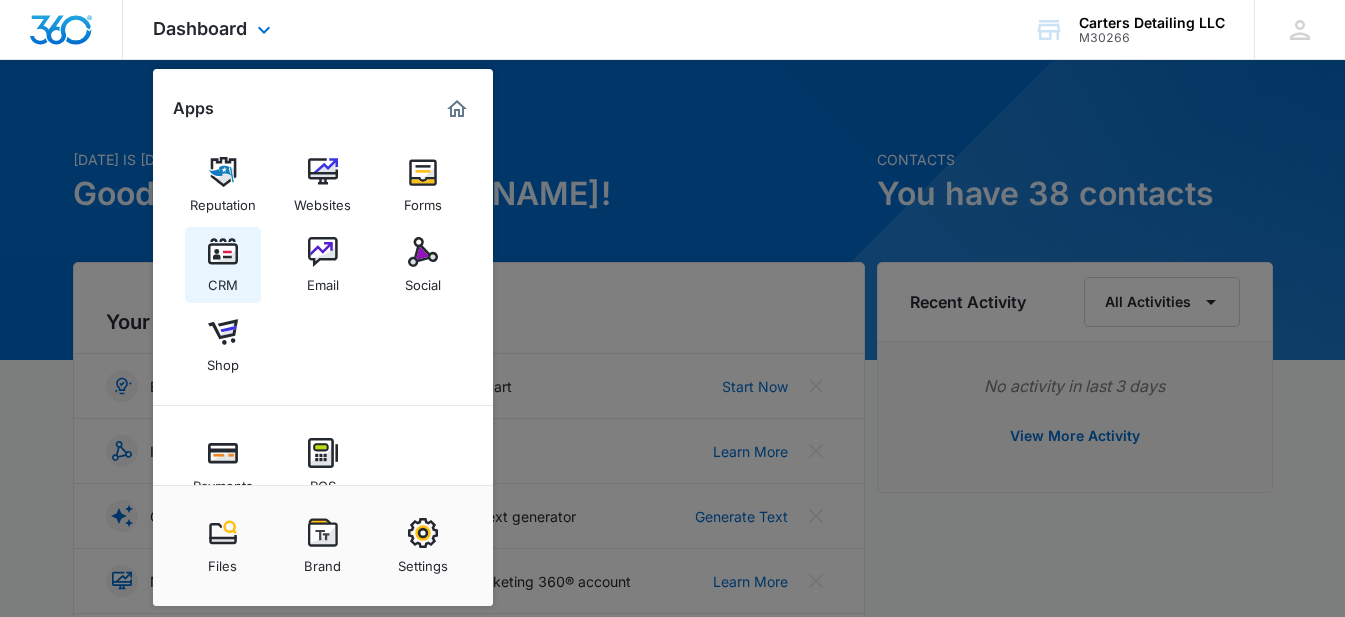click at bounding box center (223, 252) 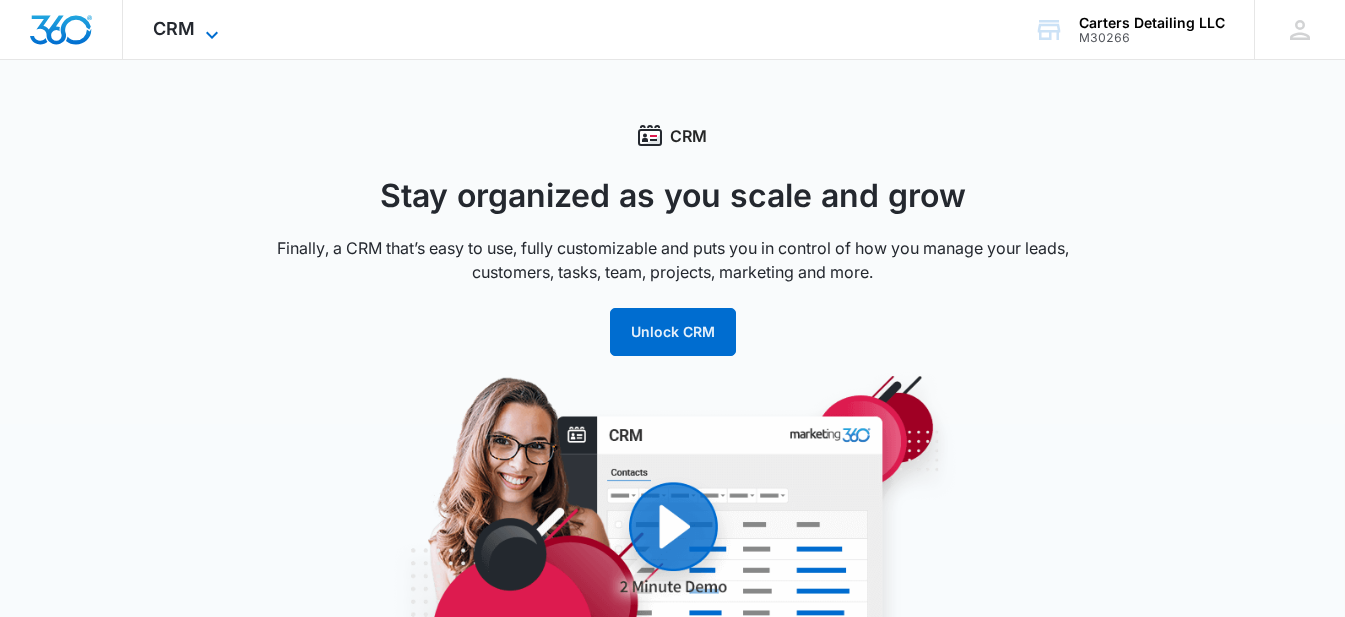 click 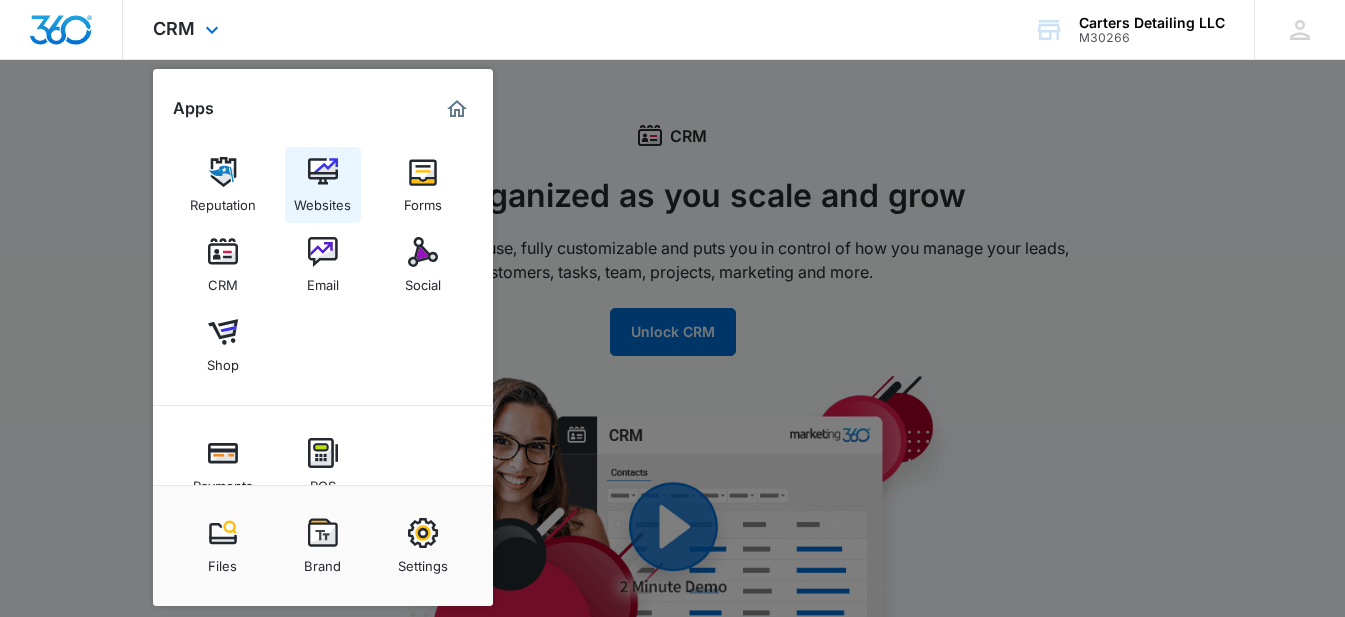 click at bounding box center (323, 172) 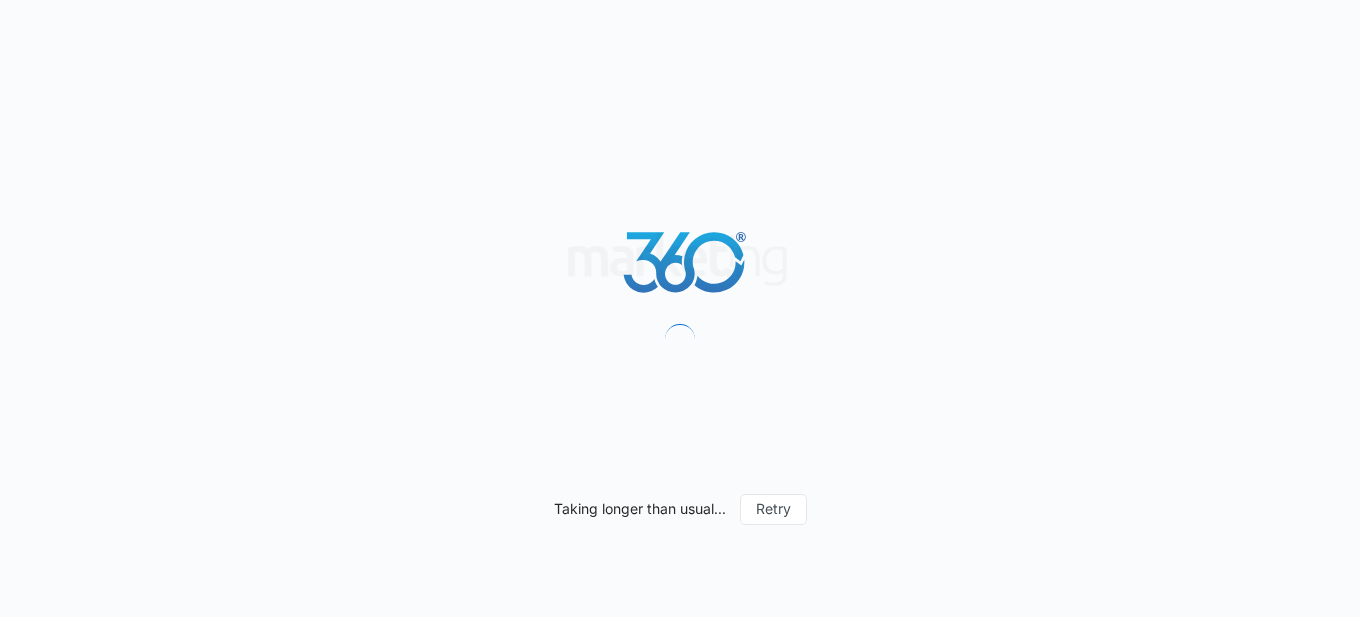 scroll, scrollTop: 0, scrollLeft: 0, axis: both 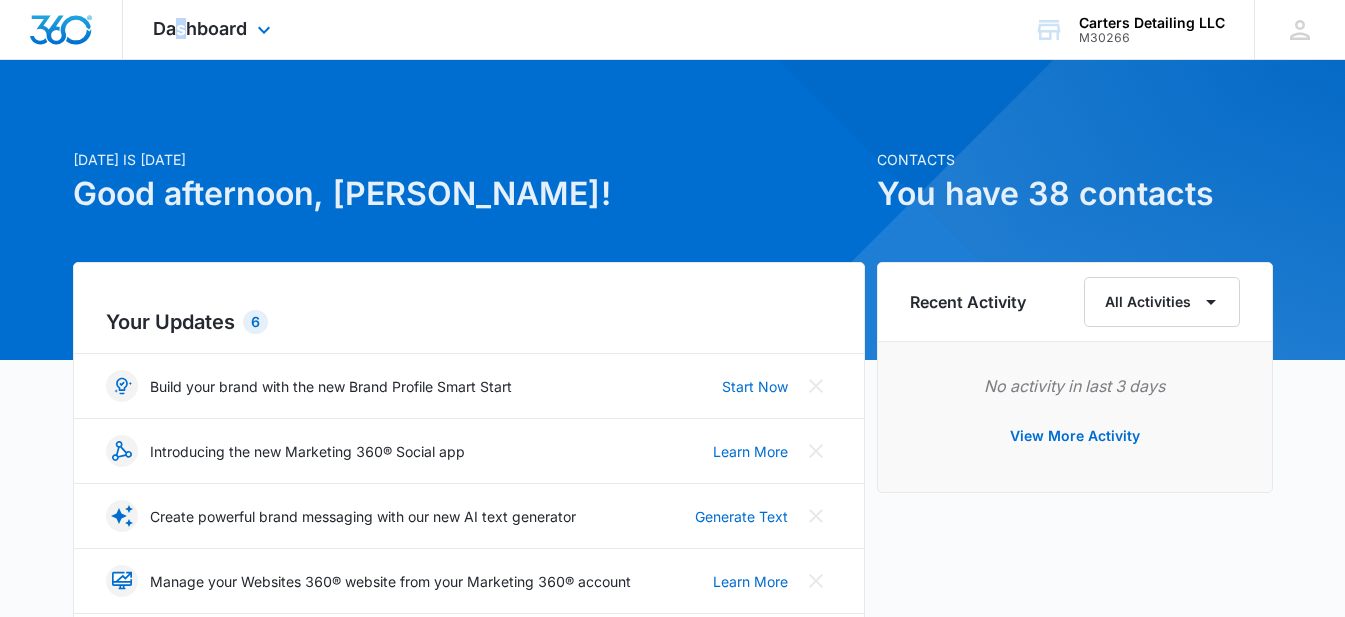 drag, startPoint x: 180, startPoint y: 13, endPoint x: 204, endPoint y: 13, distance: 24 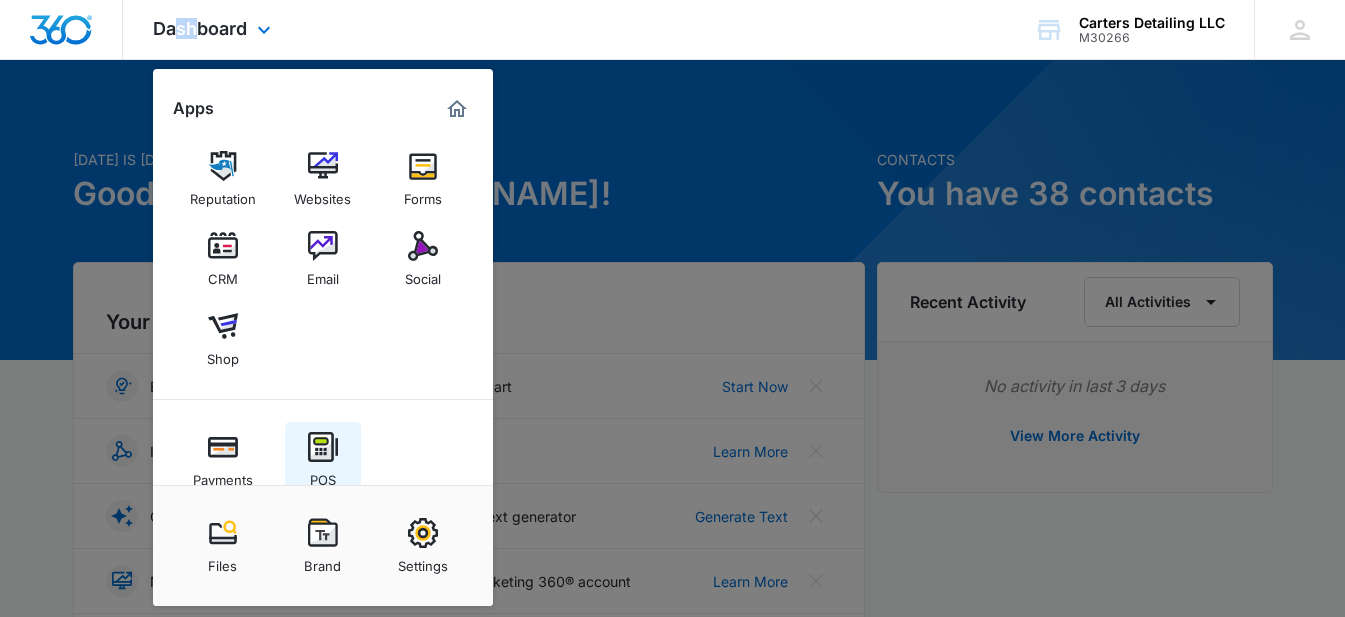 scroll, scrollTop: 0, scrollLeft: 0, axis: both 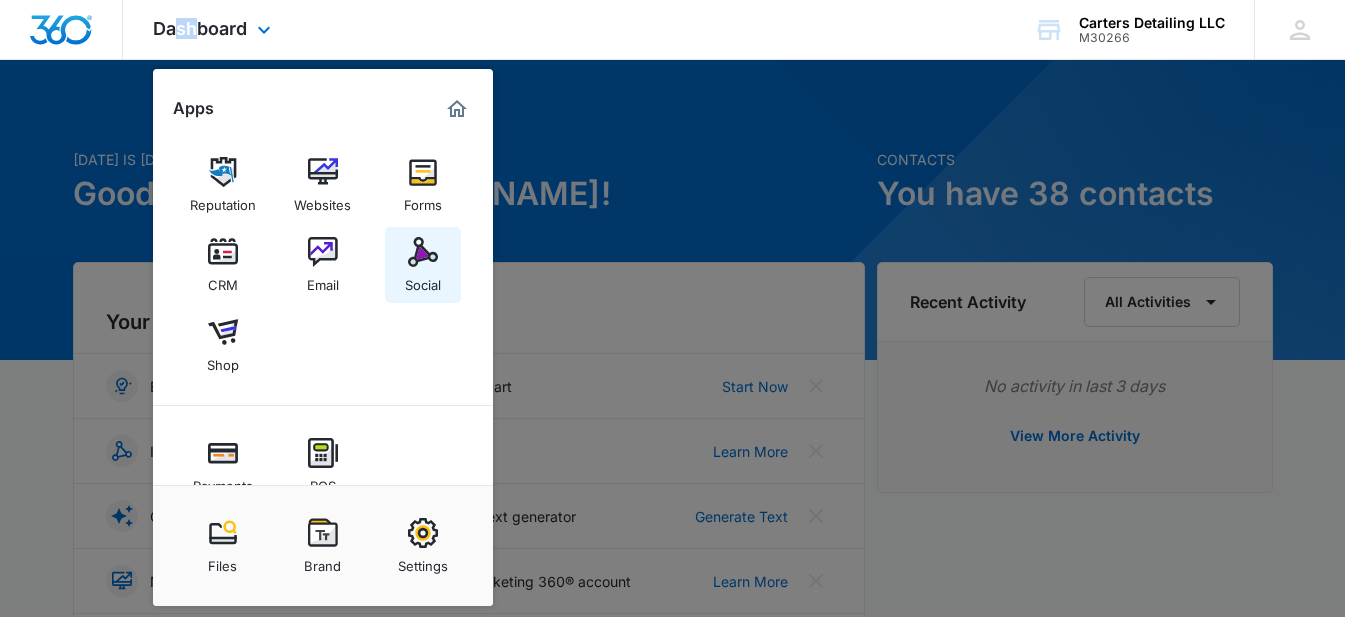 click at bounding box center (423, 252) 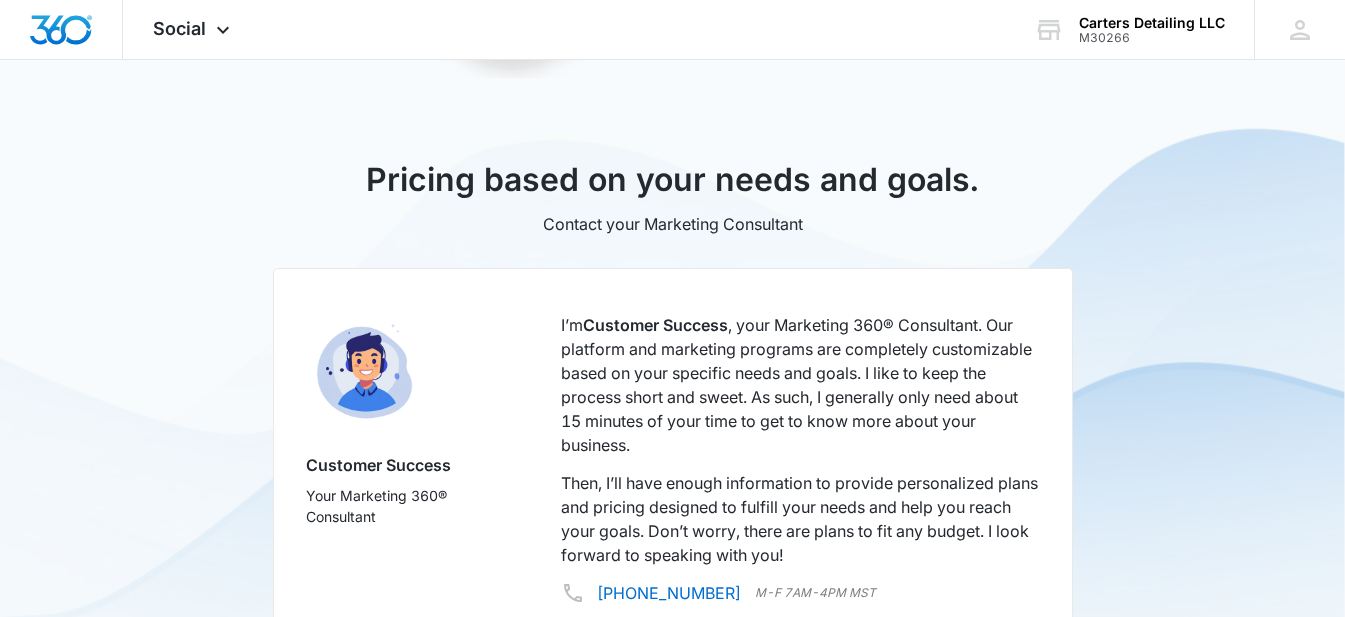 scroll, scrollTop: 0, scrollLeft: 0, axis: both 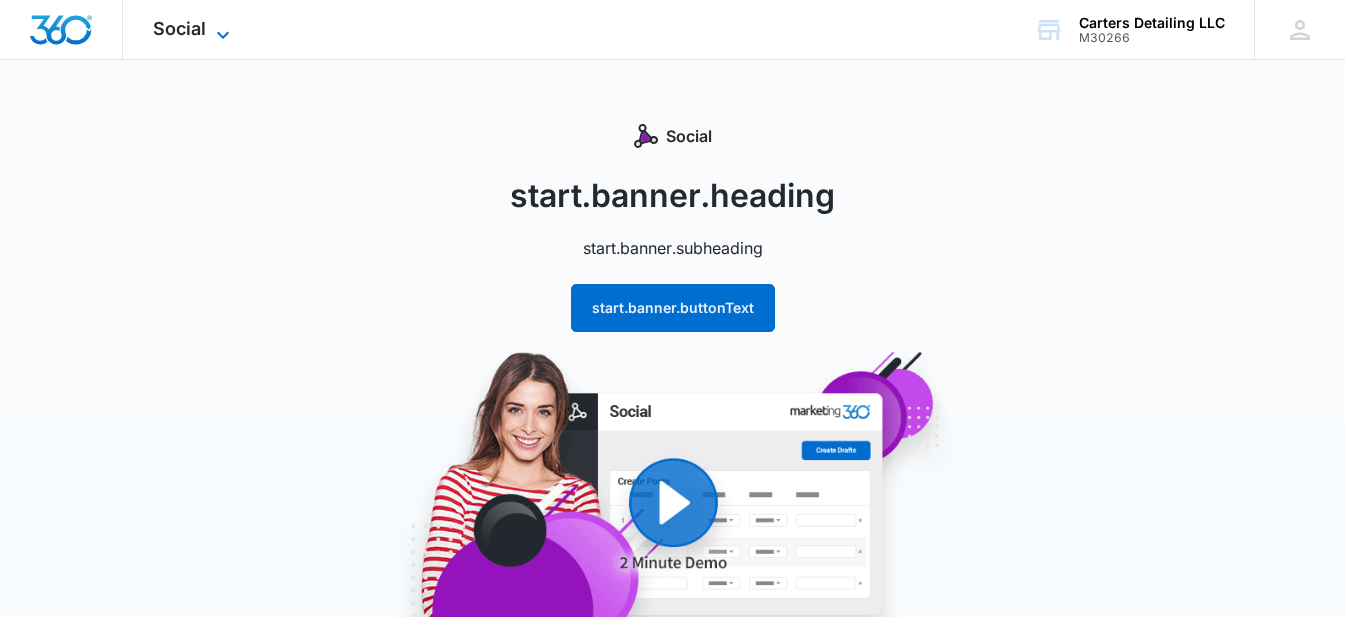 drag, startPoint x: 175, startPoint y: 26, endPoint x: 186, endPoint y: 28, distance: 11.18034 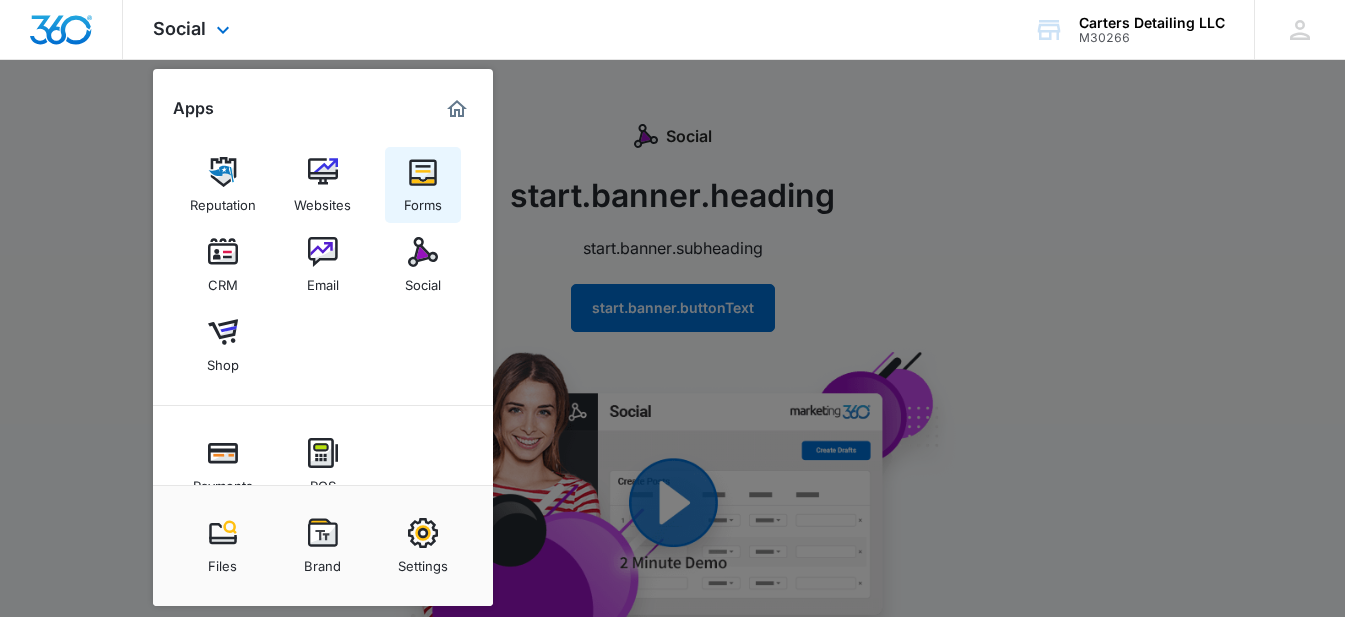 click on "Forms" at bounding box center [423, 200] 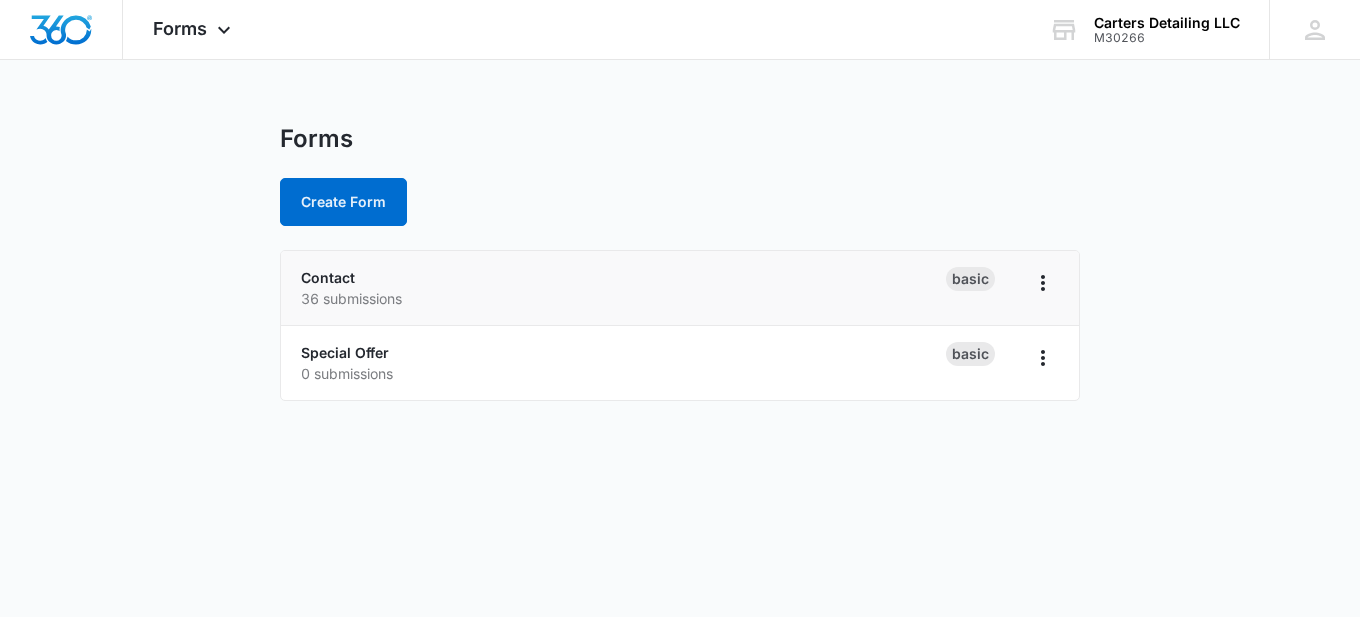 click on "36 submissions" at bounding box center (623, 298) 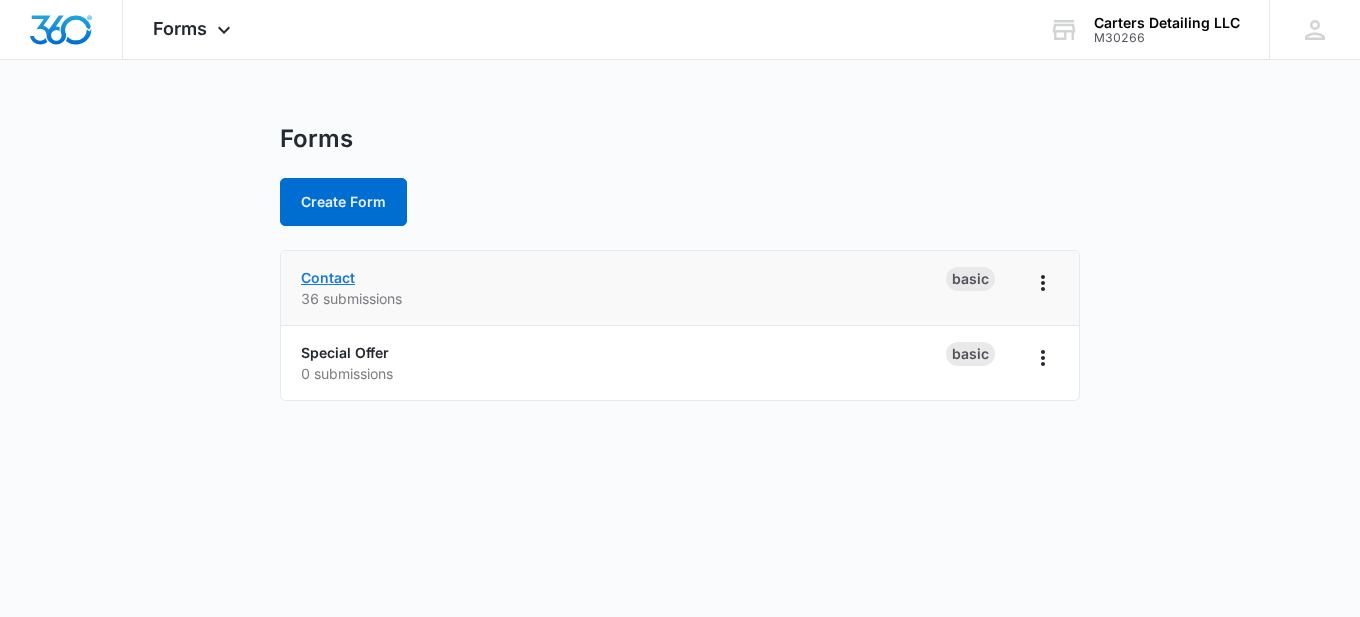 click on "Contact" at bounding box center [328, 277] 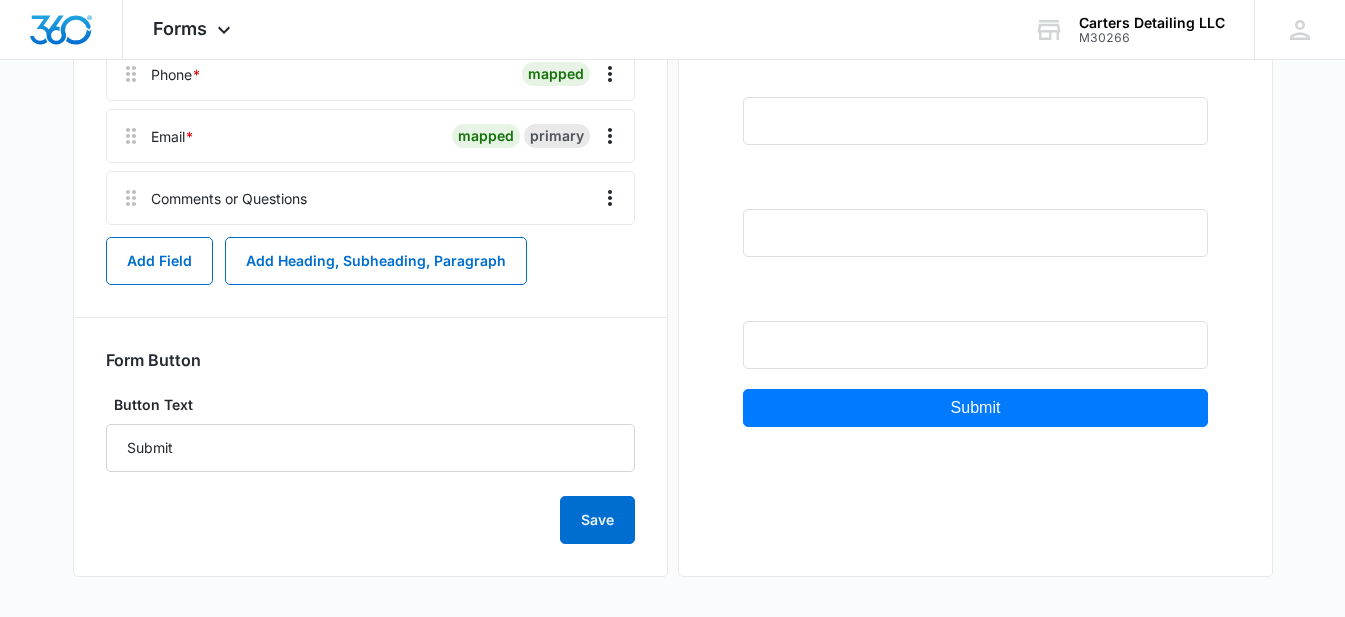 scroll, scrollTop: 0, scrollLeft: 0, axis: both 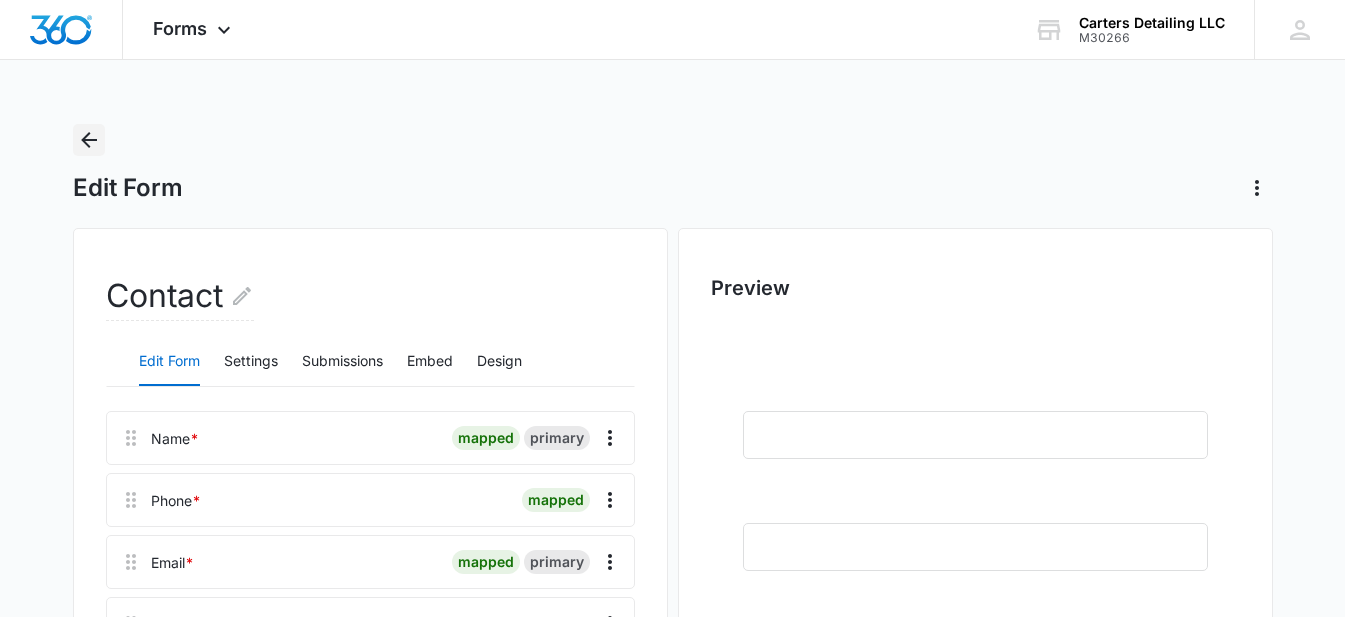 click 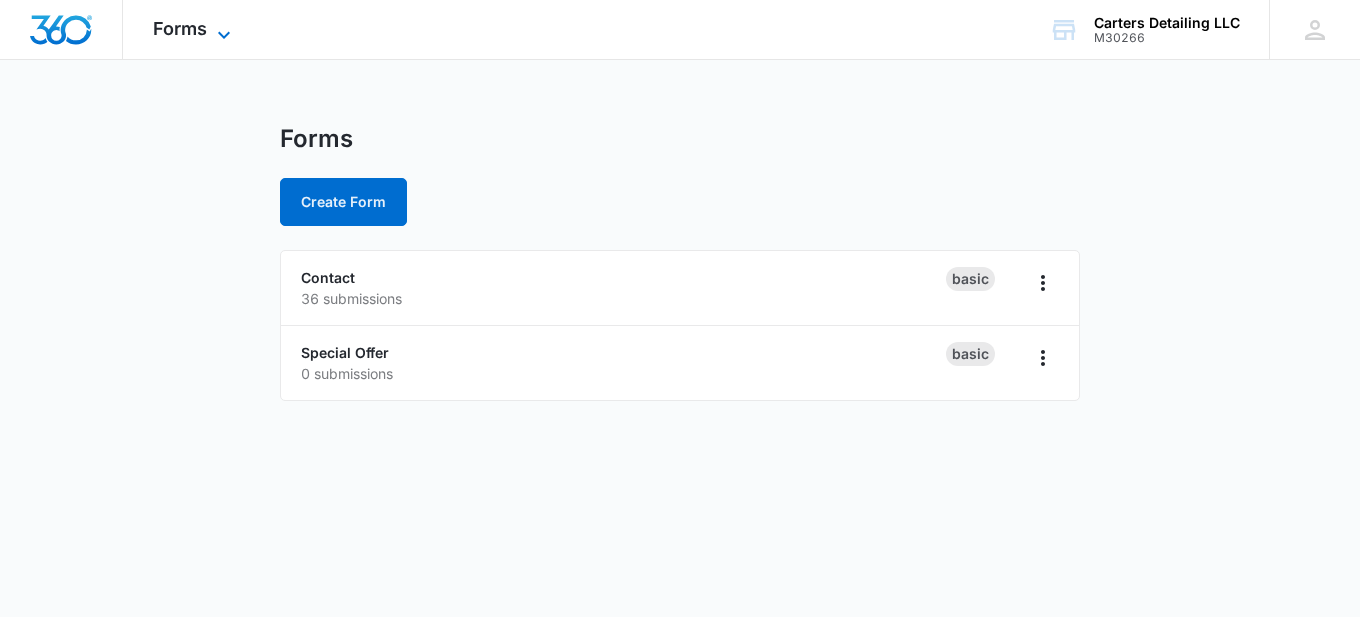 click on "Forms" at bounding box center [180, 28] 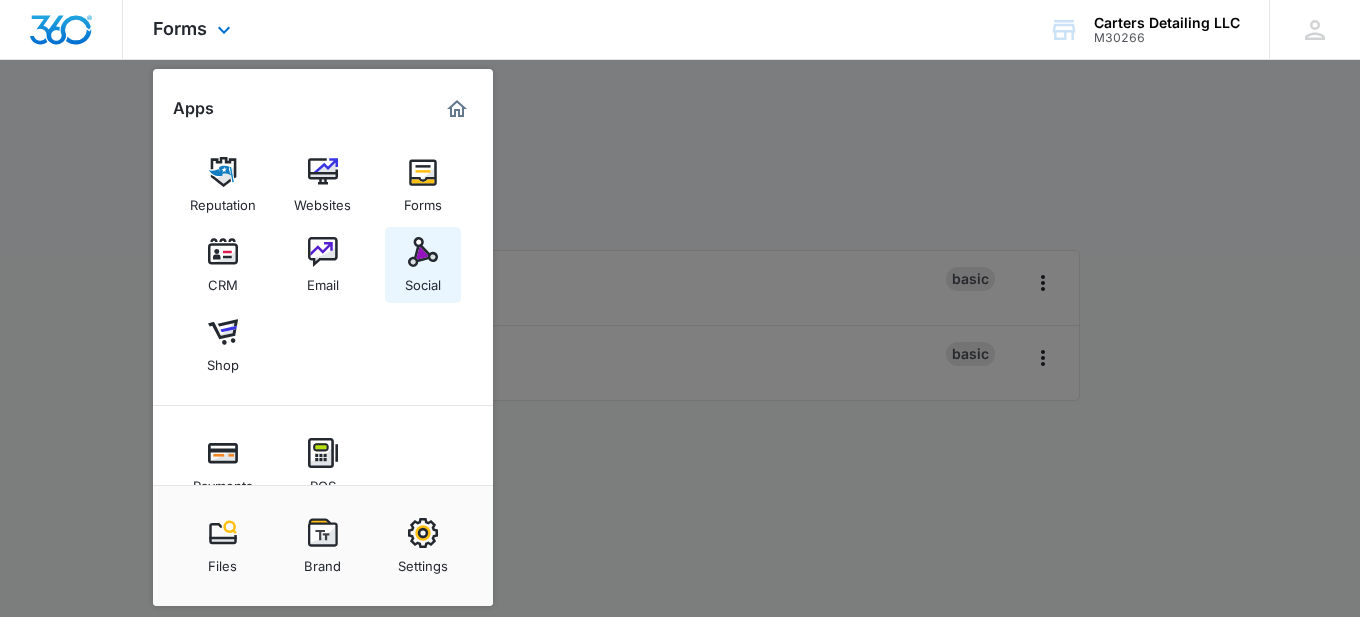 click on "Social" at bounding box center (423, 265) 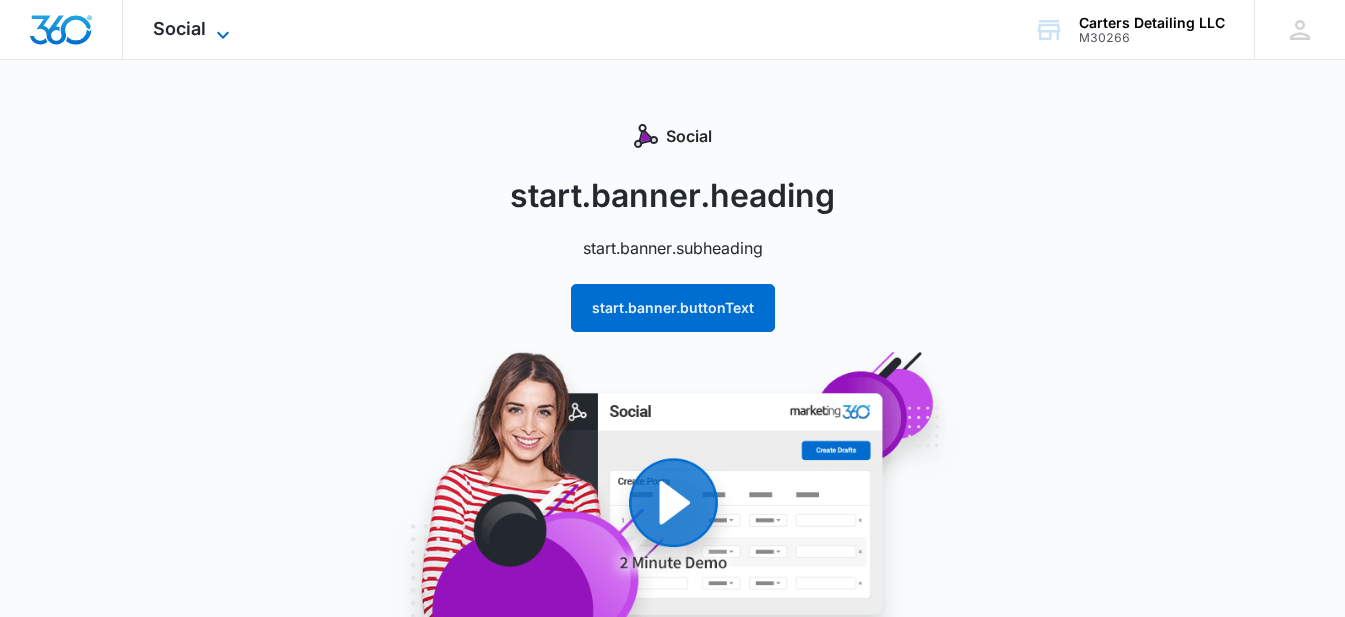click on "Social" at bounding box center (179, 28) 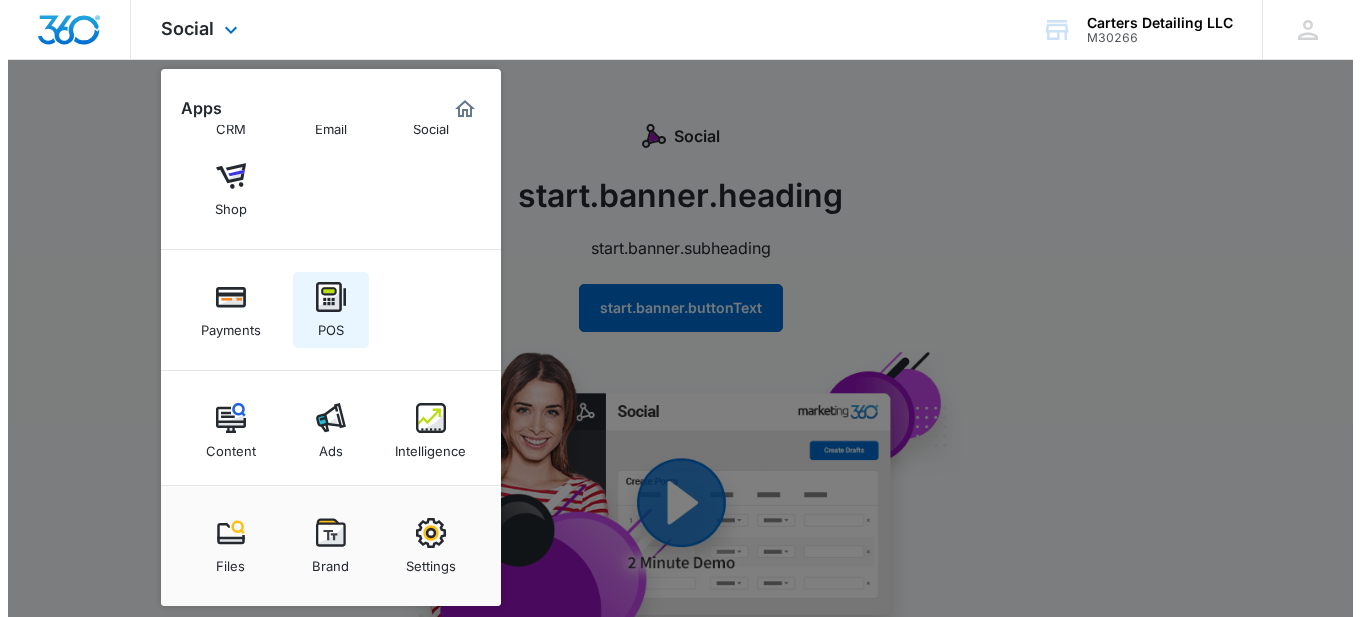 scroll, scrollTop: 163, scrollLeft: 0, axis: vertical 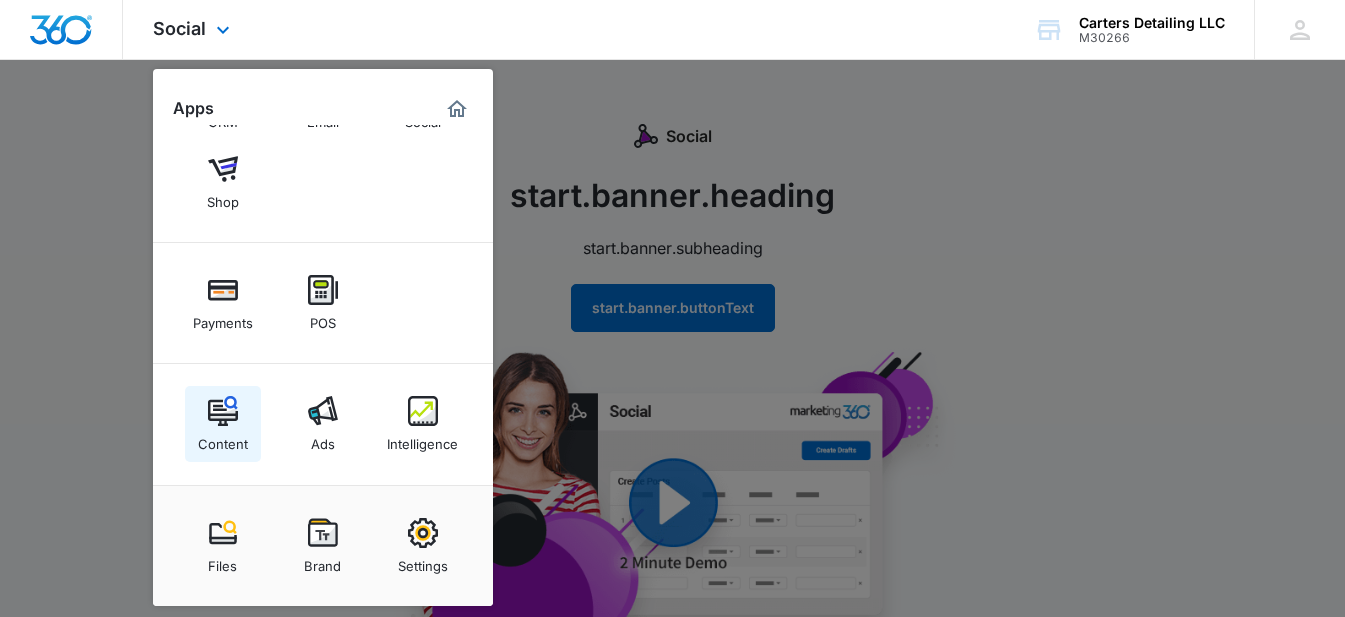 click on "Content" at bounding box center (223, 439) 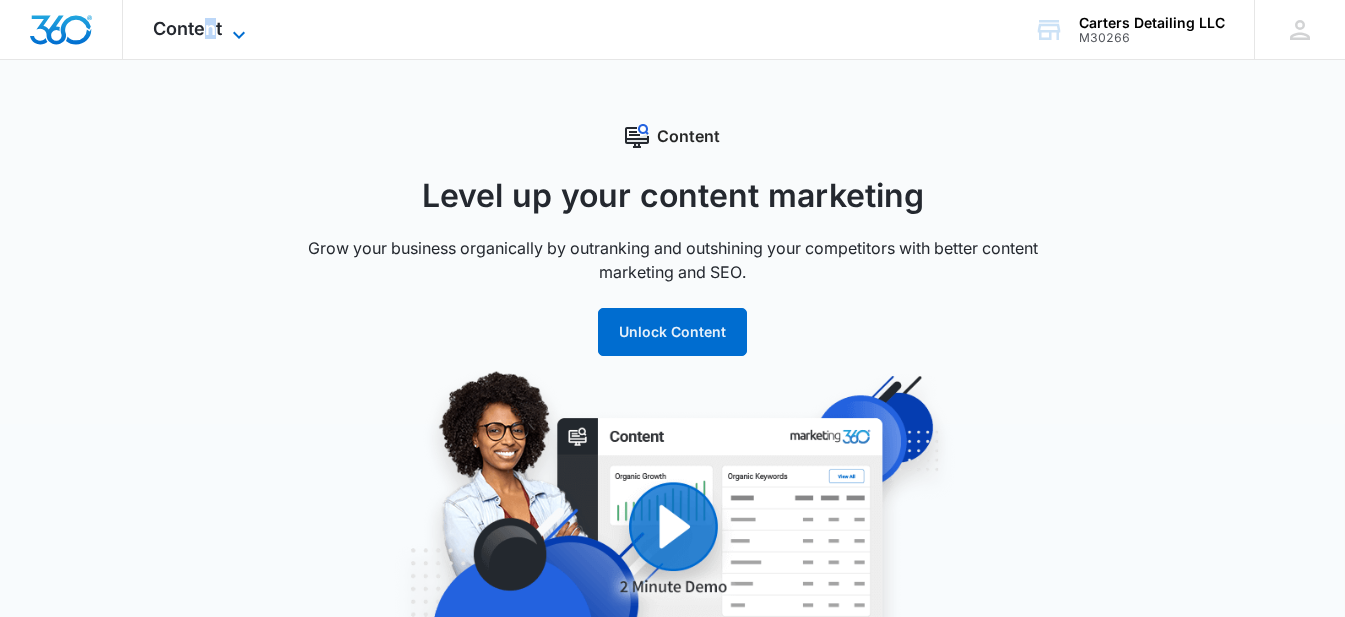 click on "Content" at bounding box center [187, 28] 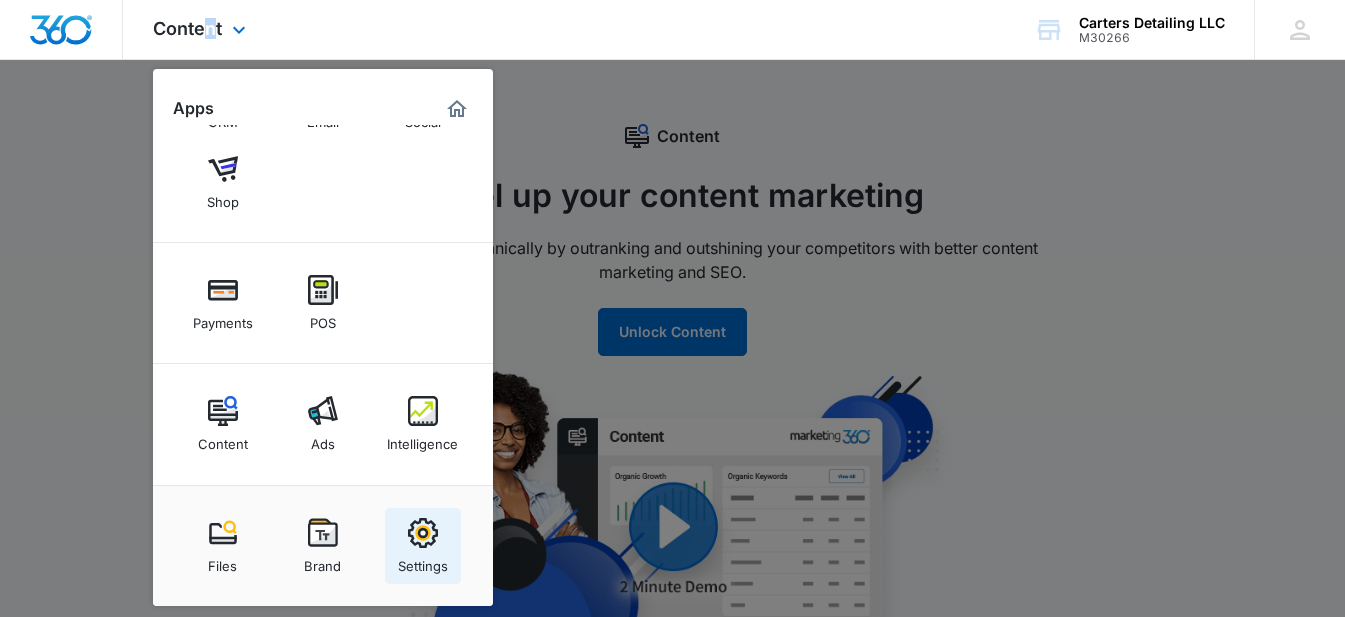 click at bounding box center (423, 533) 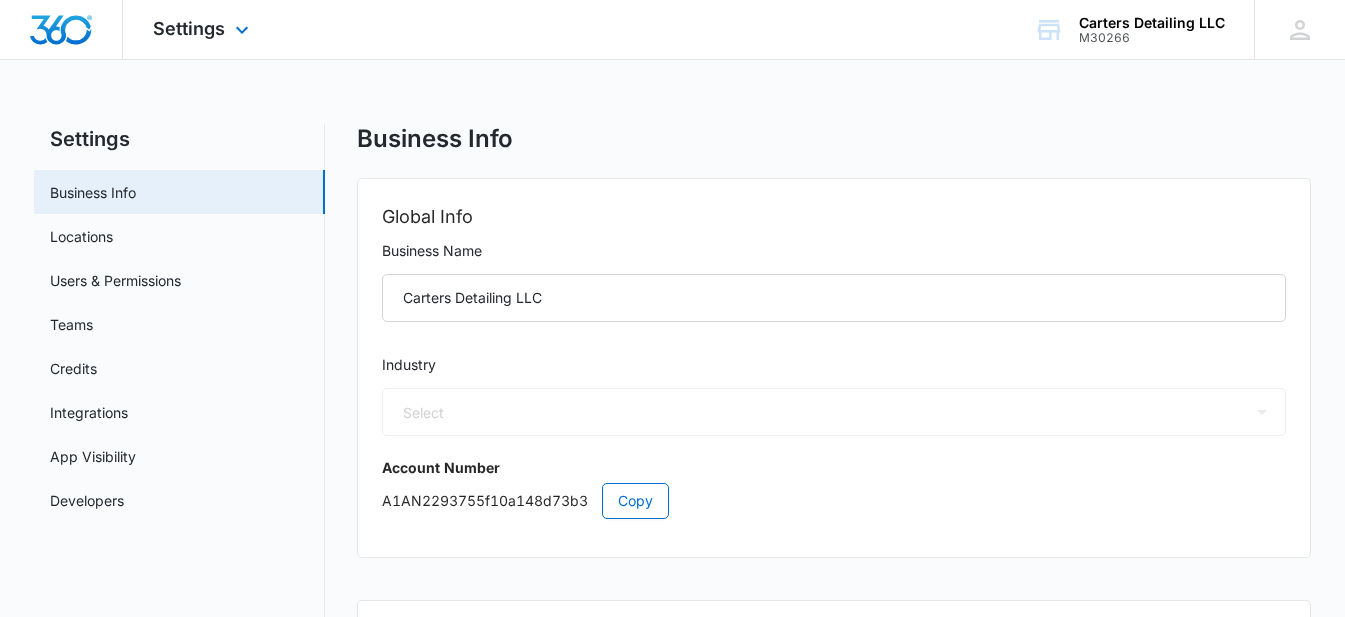 select on "33" 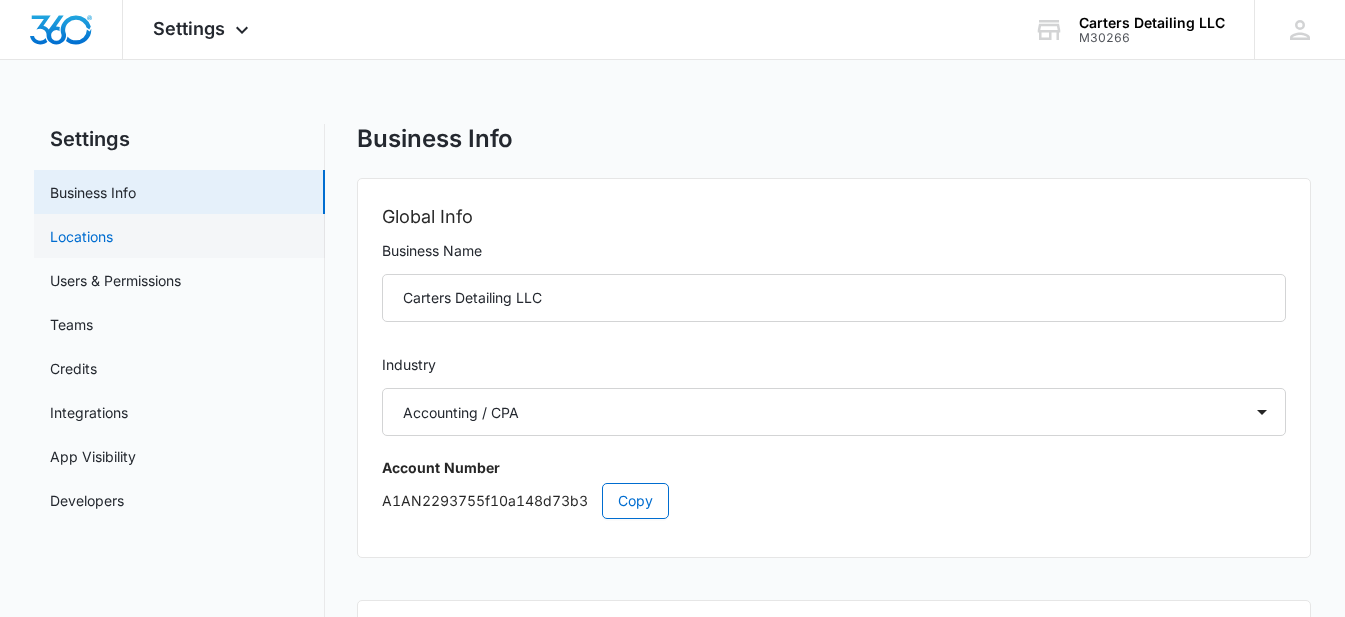 click on "Locations" at bounding box center [81, 236] 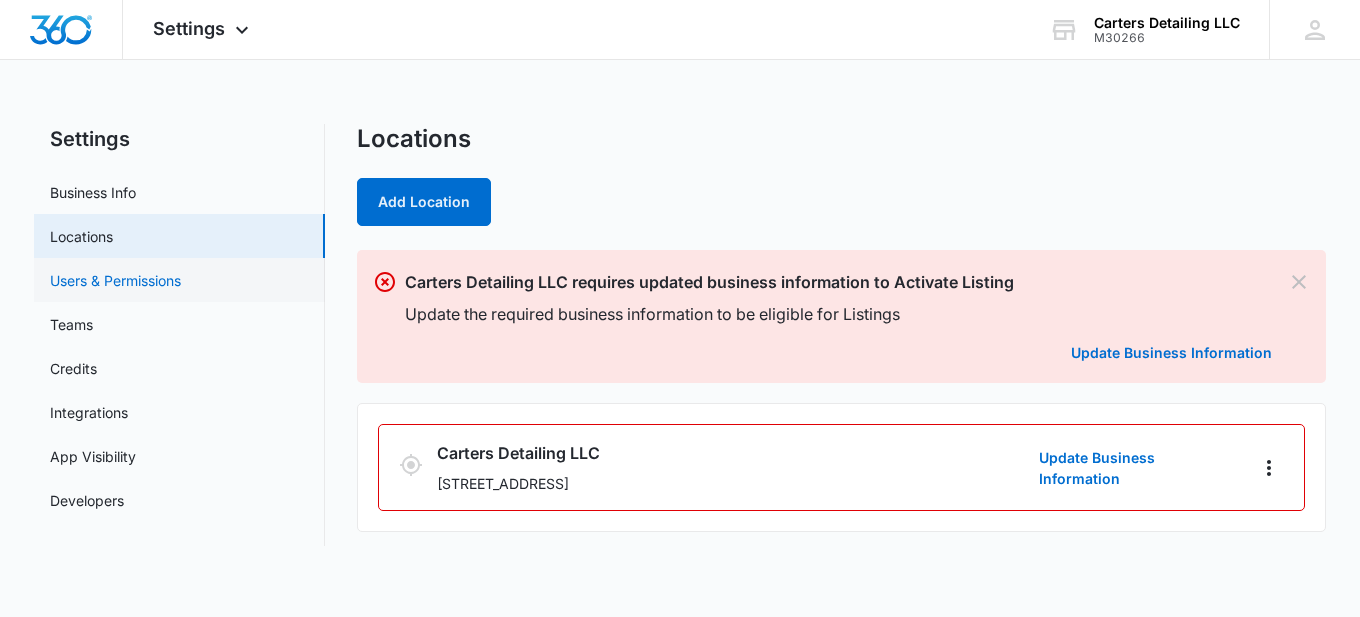 click on "Users & Permissions" at bounding box center (115, 280) 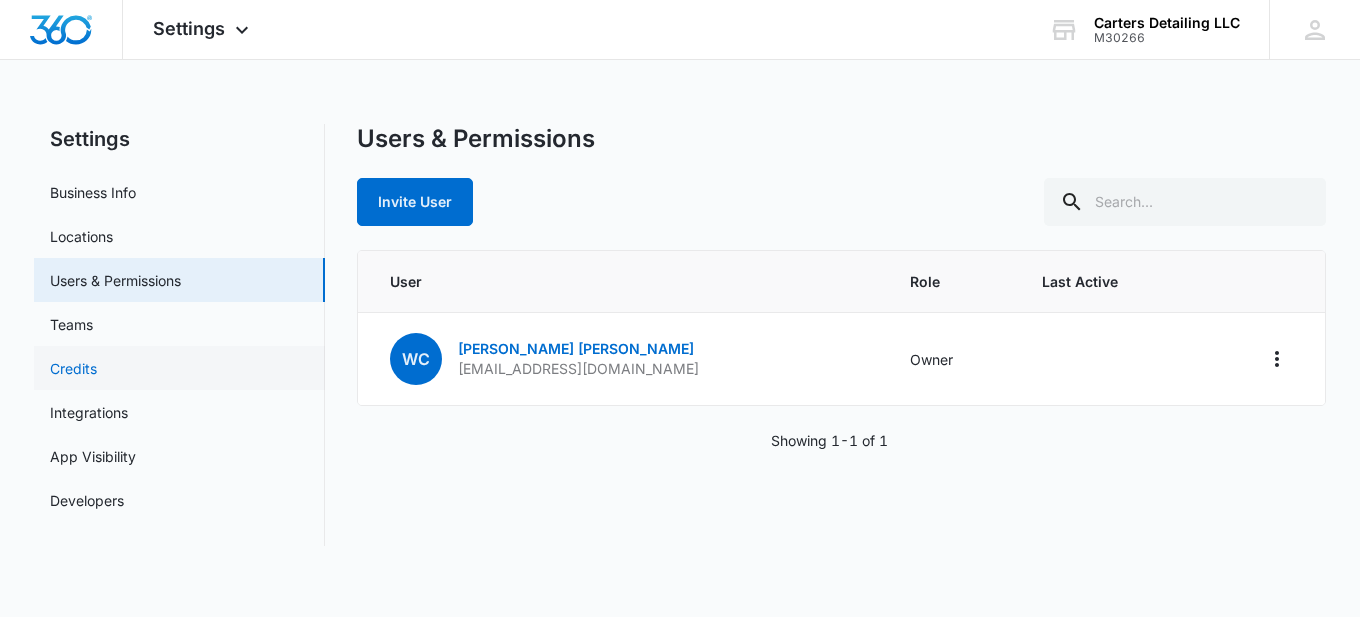 click on "Credits" at bounding box center (73, 368) 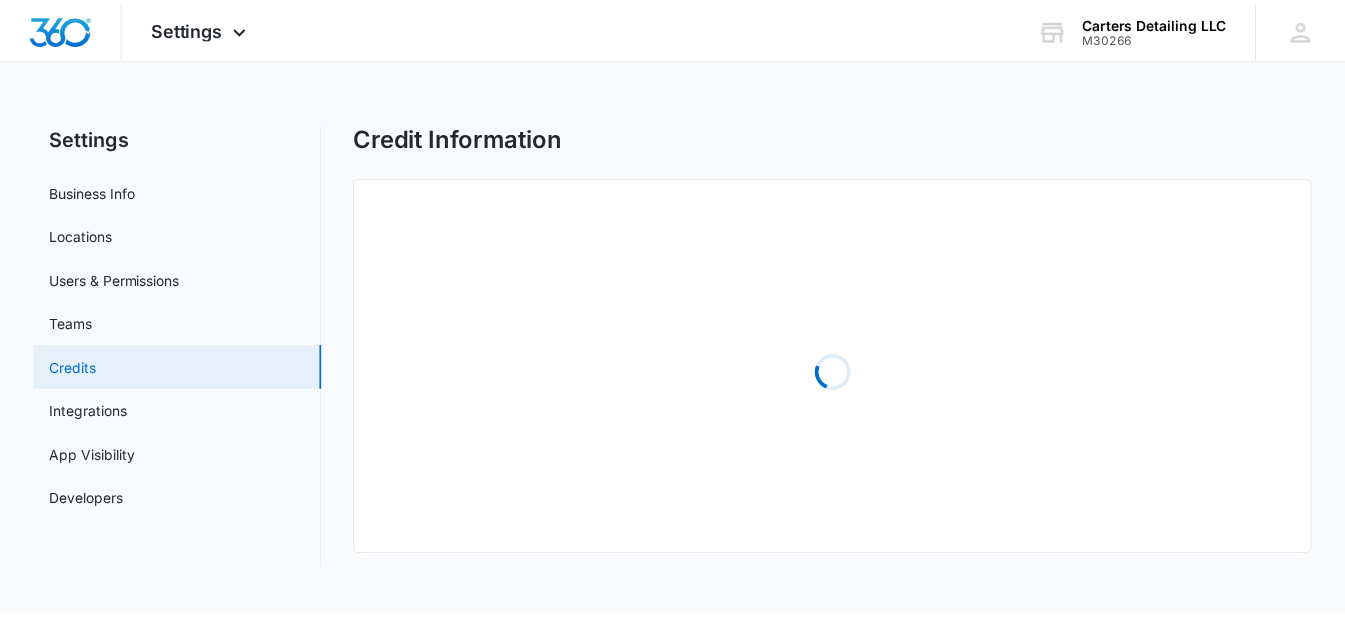 scroll, scrollTop: 0, scrollLeft: 0, axis: both 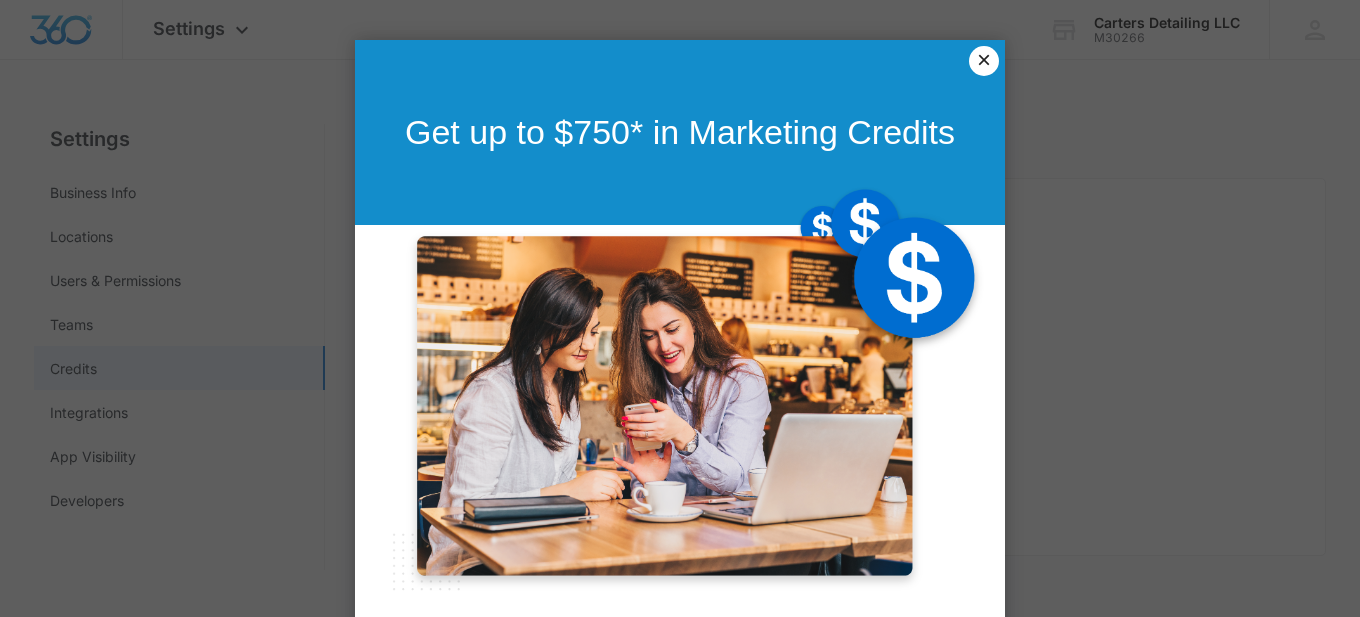 click on "×" at bounding box center (984, 61) 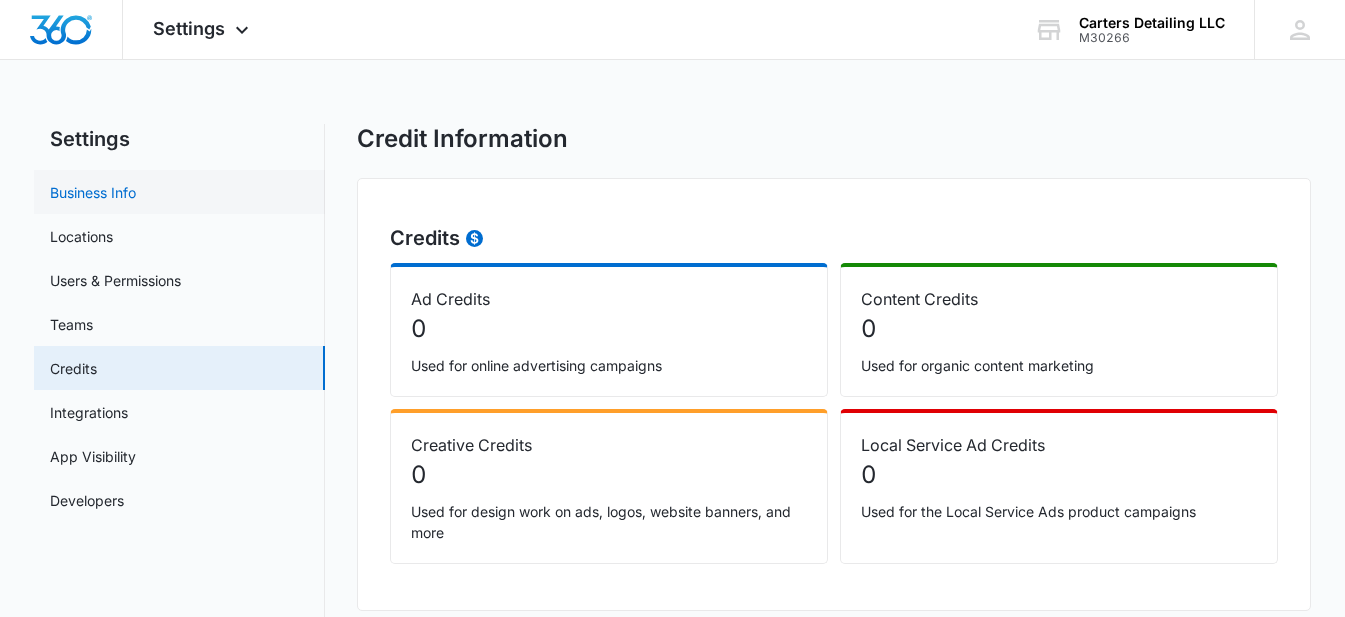 click on "Business Info" at bounding box center (93, 192) 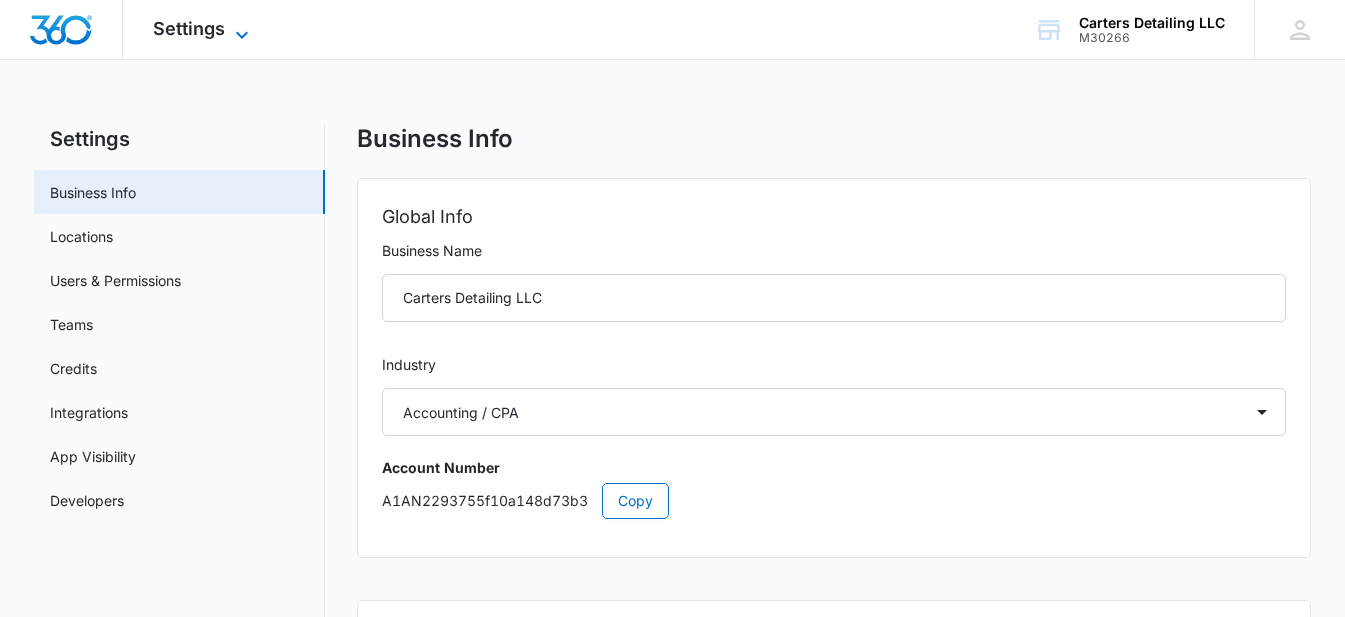 click on "Settings" at bounding box center (189, 28) 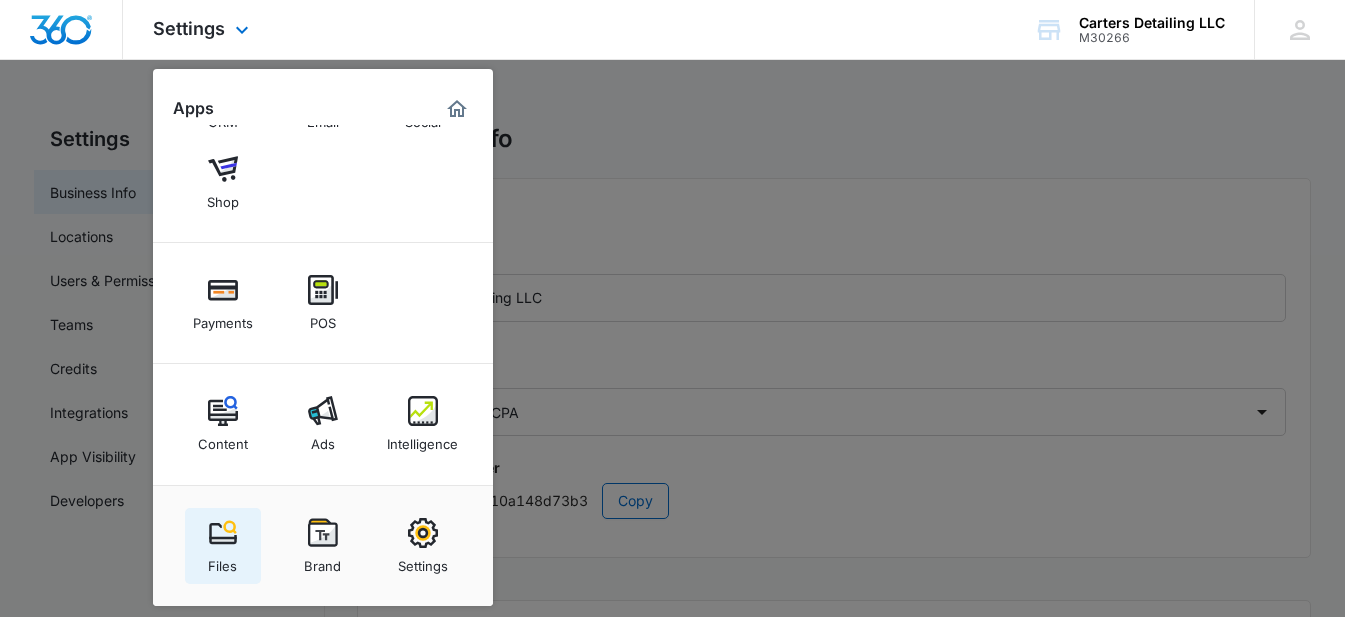 click at bounding box center (223, 533) 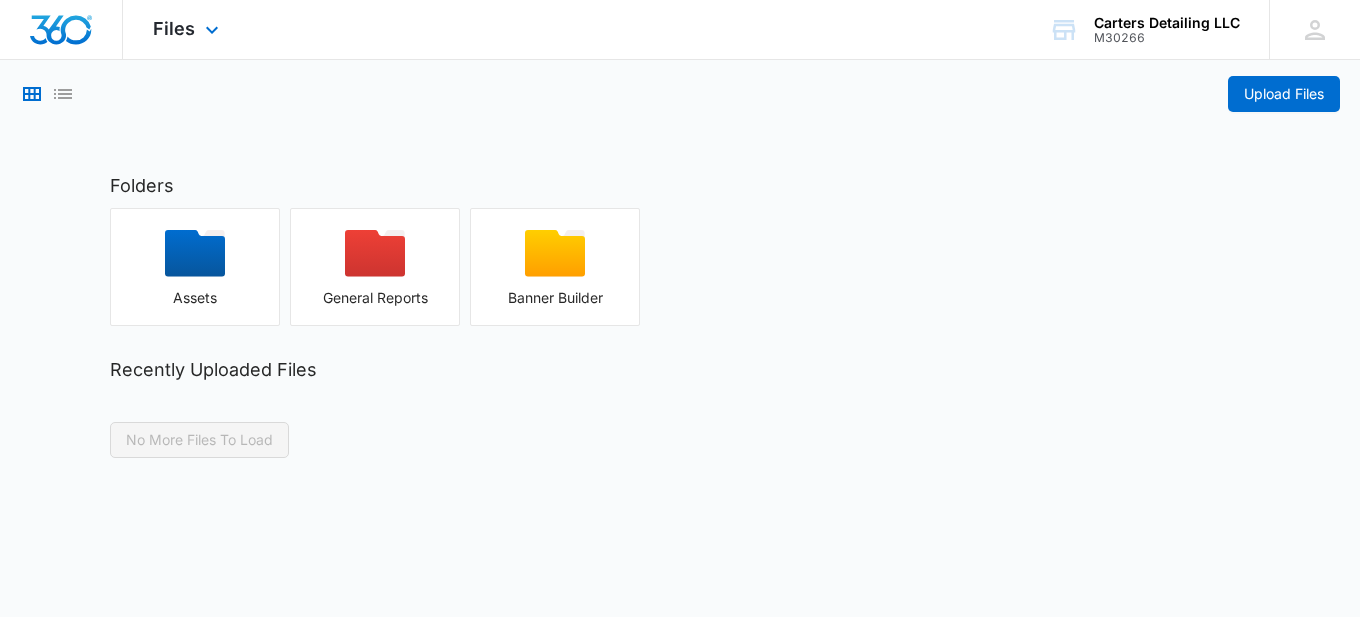 click at bounding box center (61, 30) 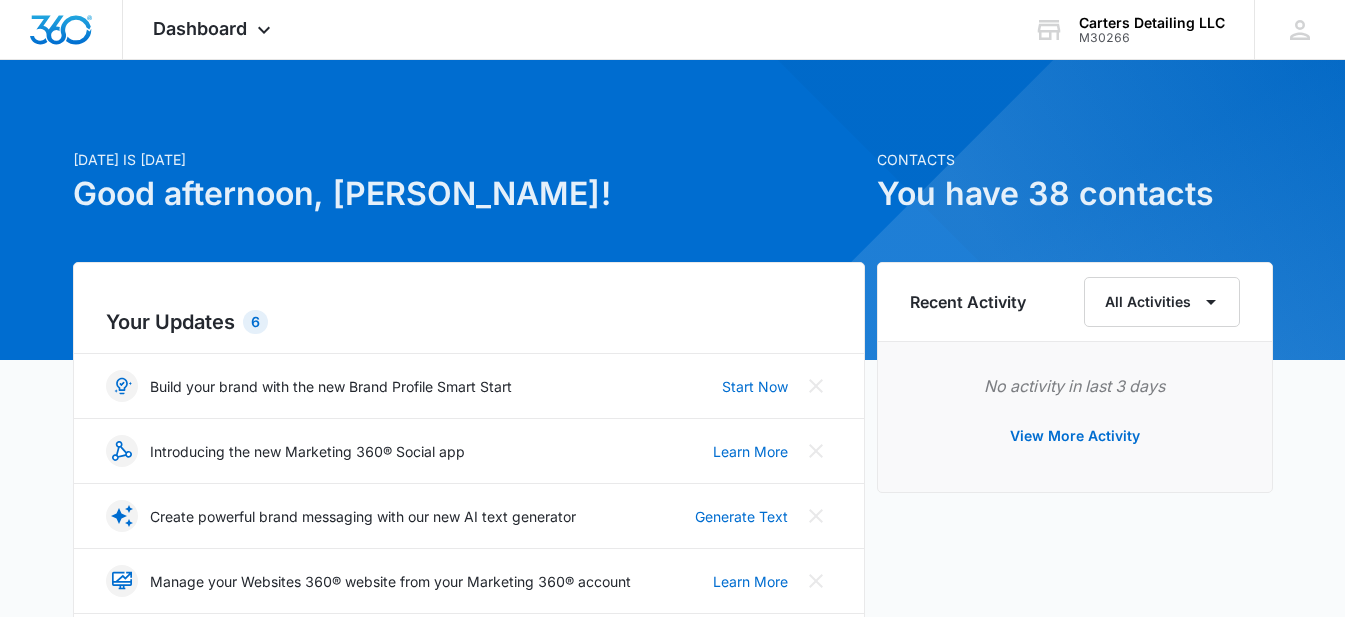 scroll, scrollTop: 633, scrollLeft: 0, axis: vertical 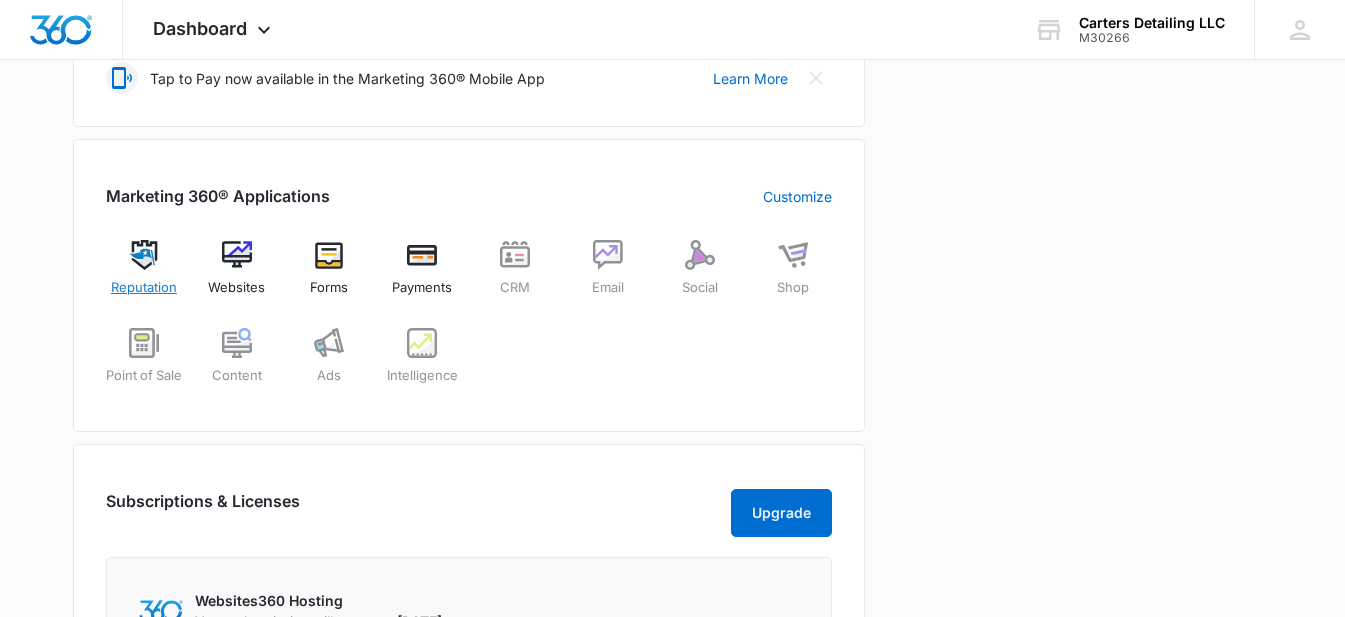 click on "Reputation" at bounding box center [144, 288] 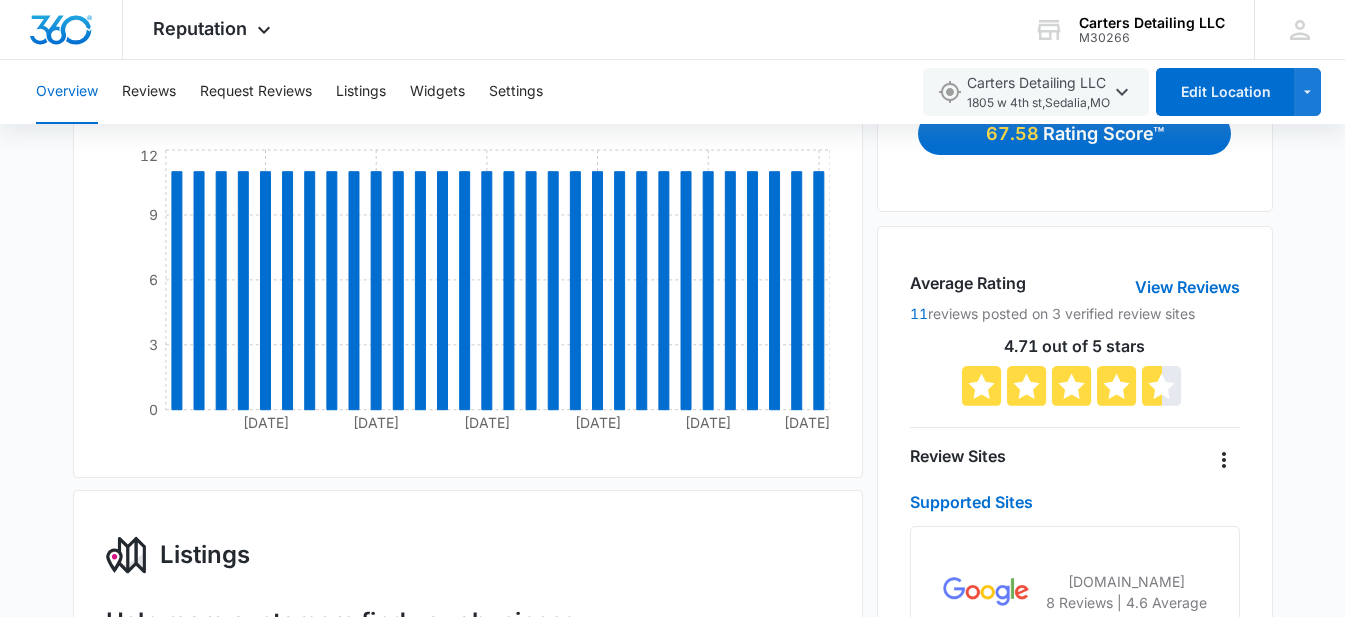 scroll, scrollTop: 0, scrollLeft: 0, axis: both 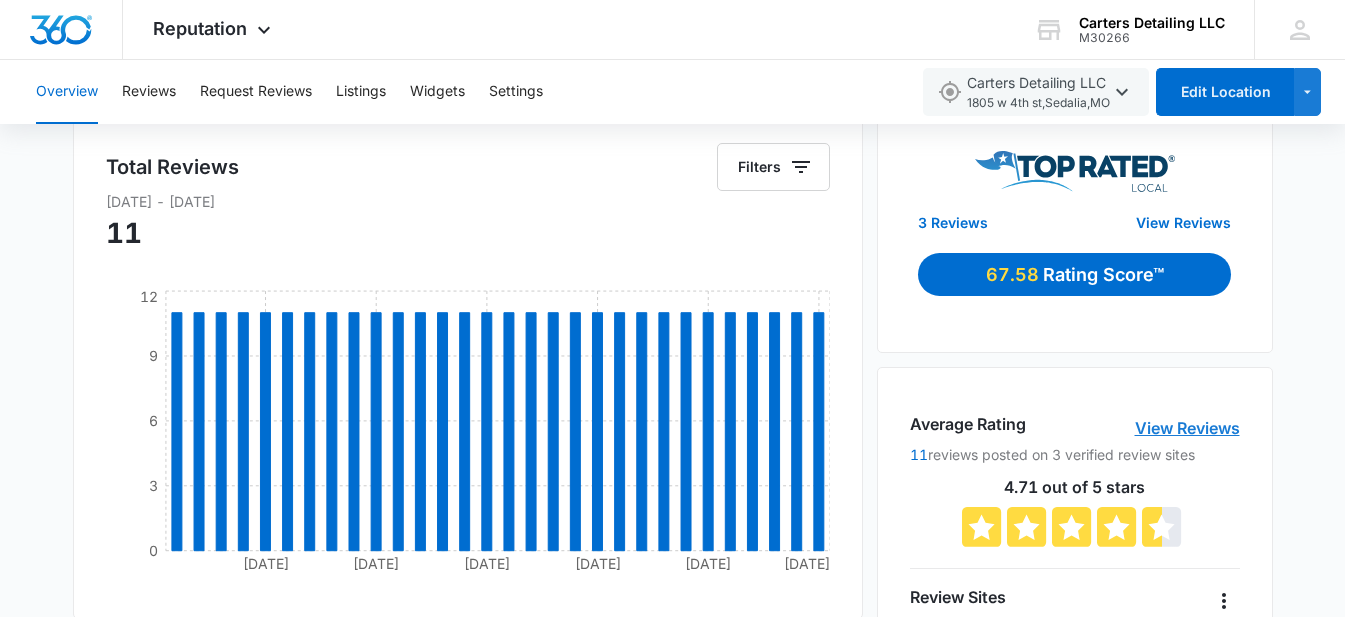 click on "View Reviews" at bounding box center [1187, 428] 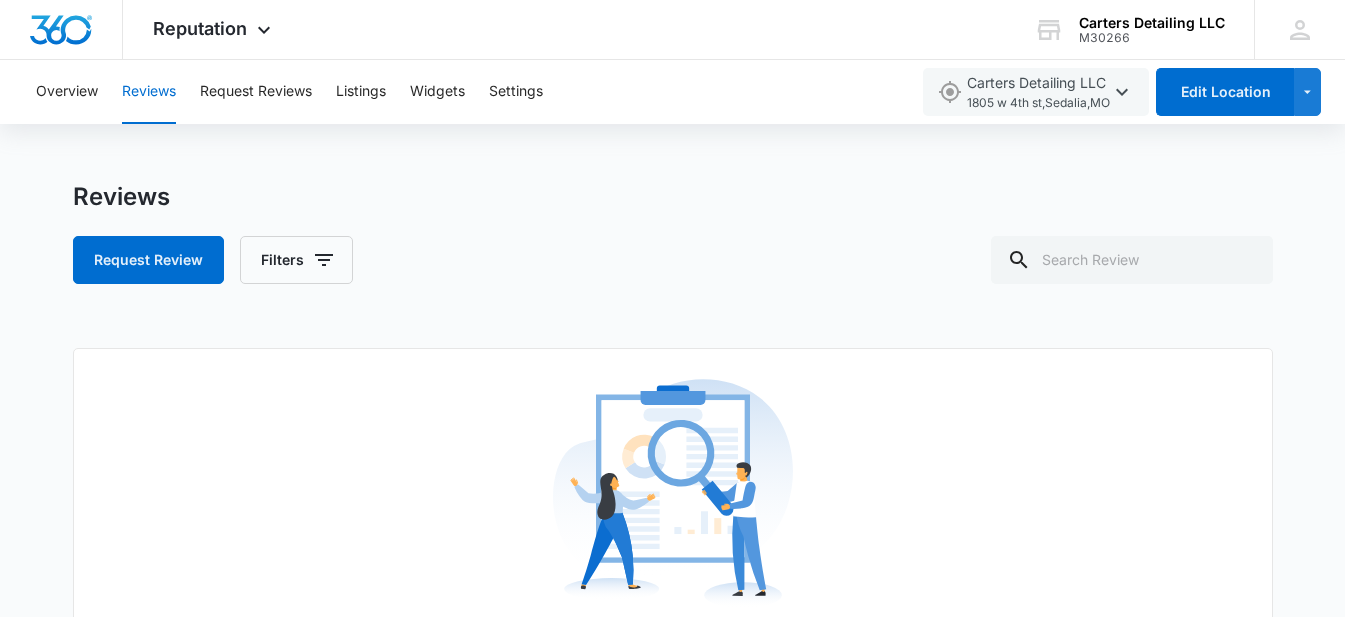 scroll, scrollTop: 0, scrollLeft: 0, axis: both 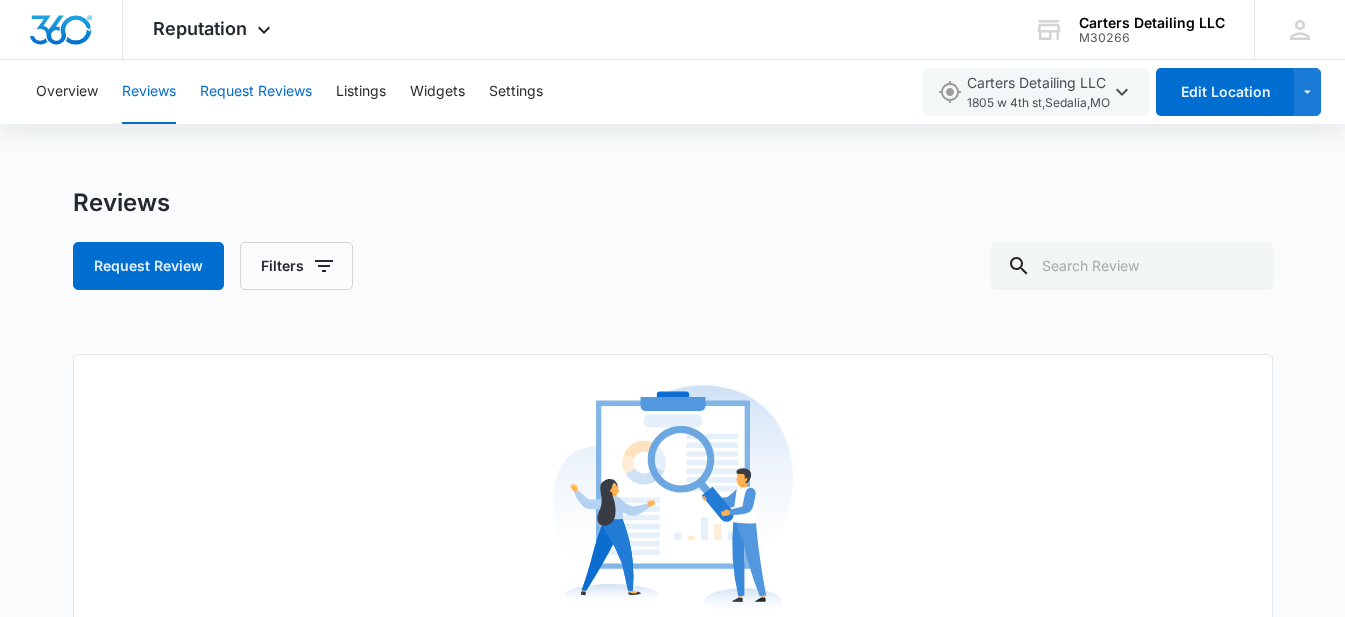 click on "Request Reviews" at bounding box center (256, 92) 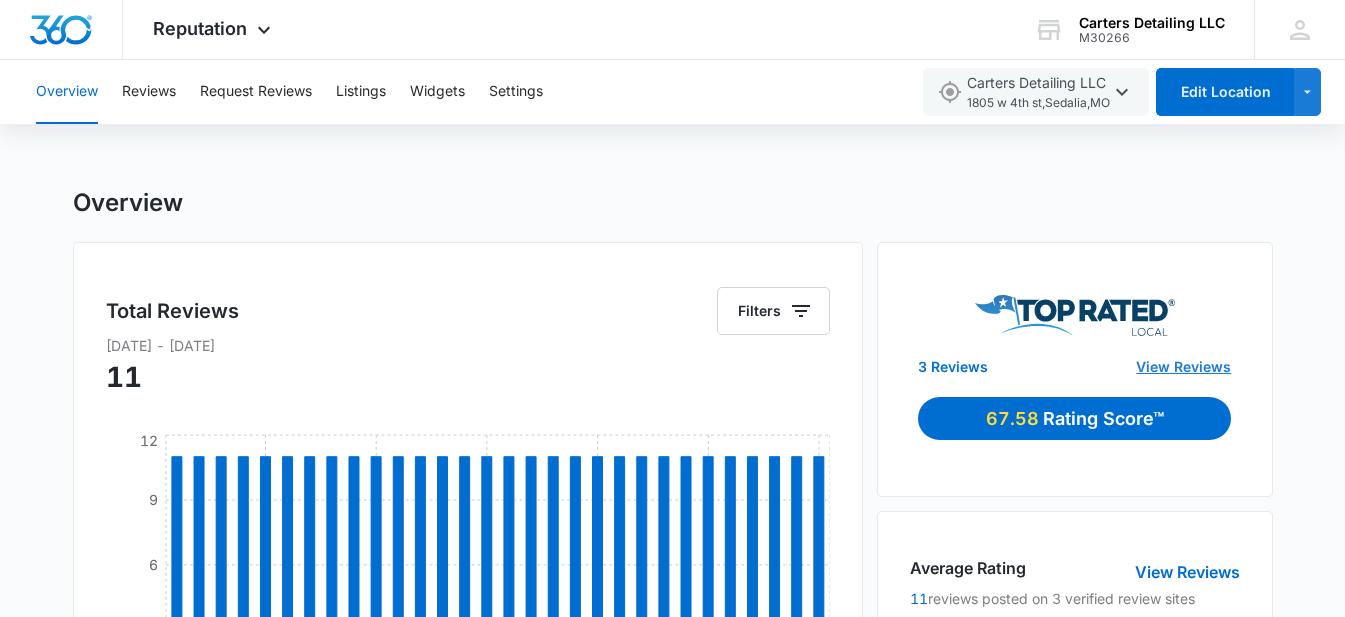 click on "View Reviews" at bounding box center (1183, 366) 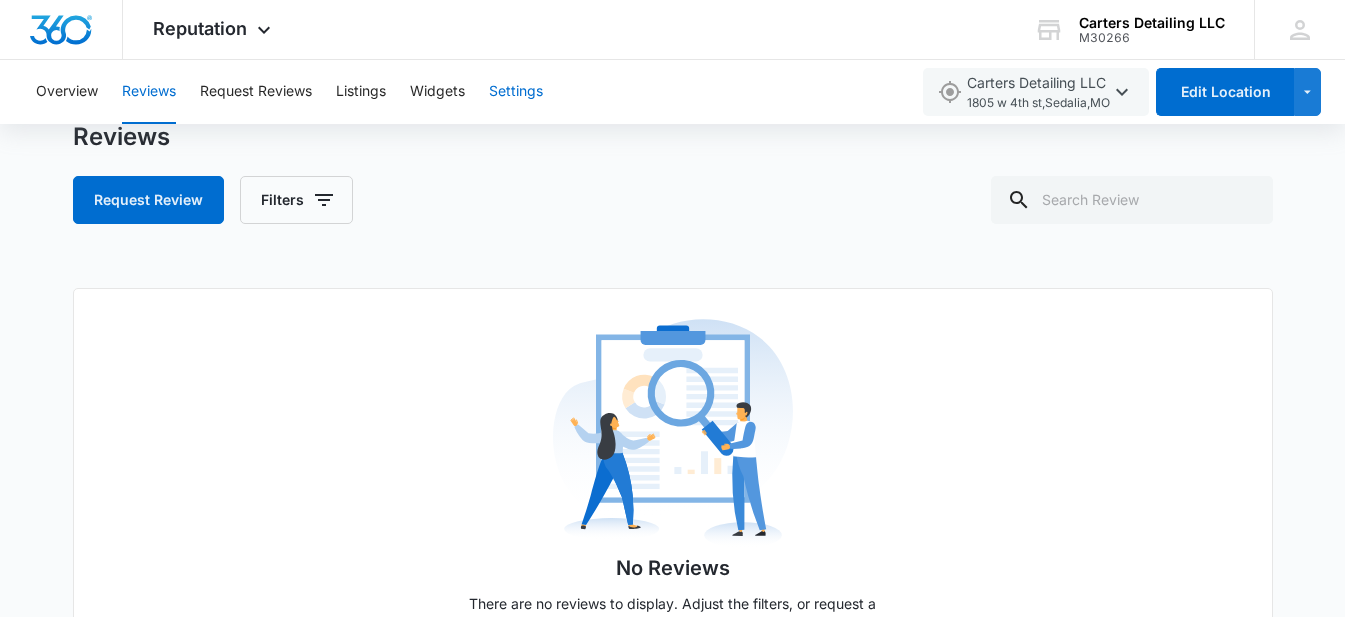scroll, scrollTop: 165, scrollLeft: 0, axis: vertical 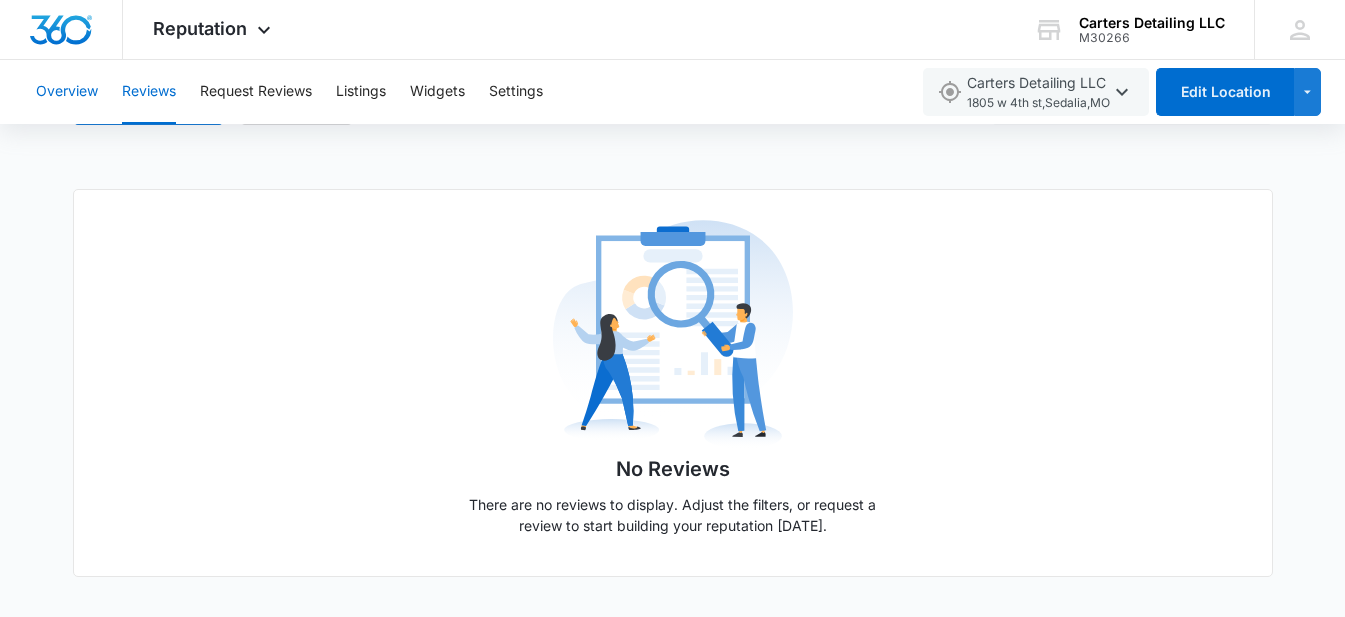 click on "Overview" at bounding box center [67, 92] 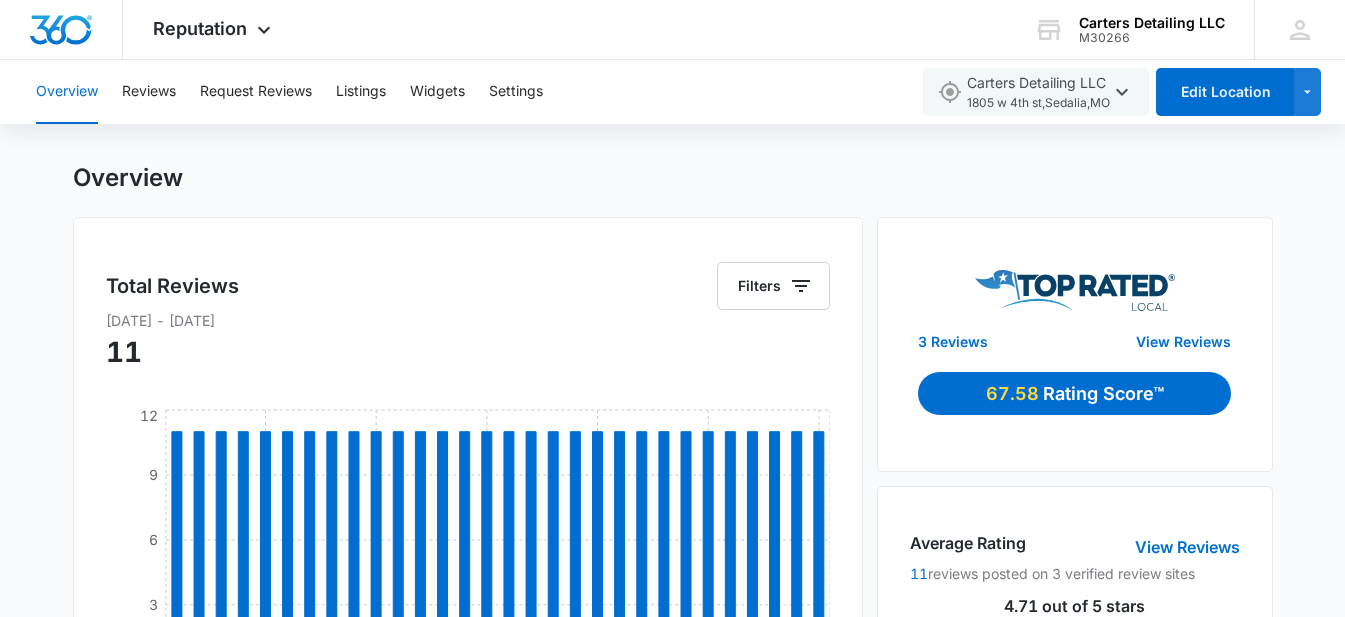scroll, scrollTop: 0, scrollLeft: 0, axis: both 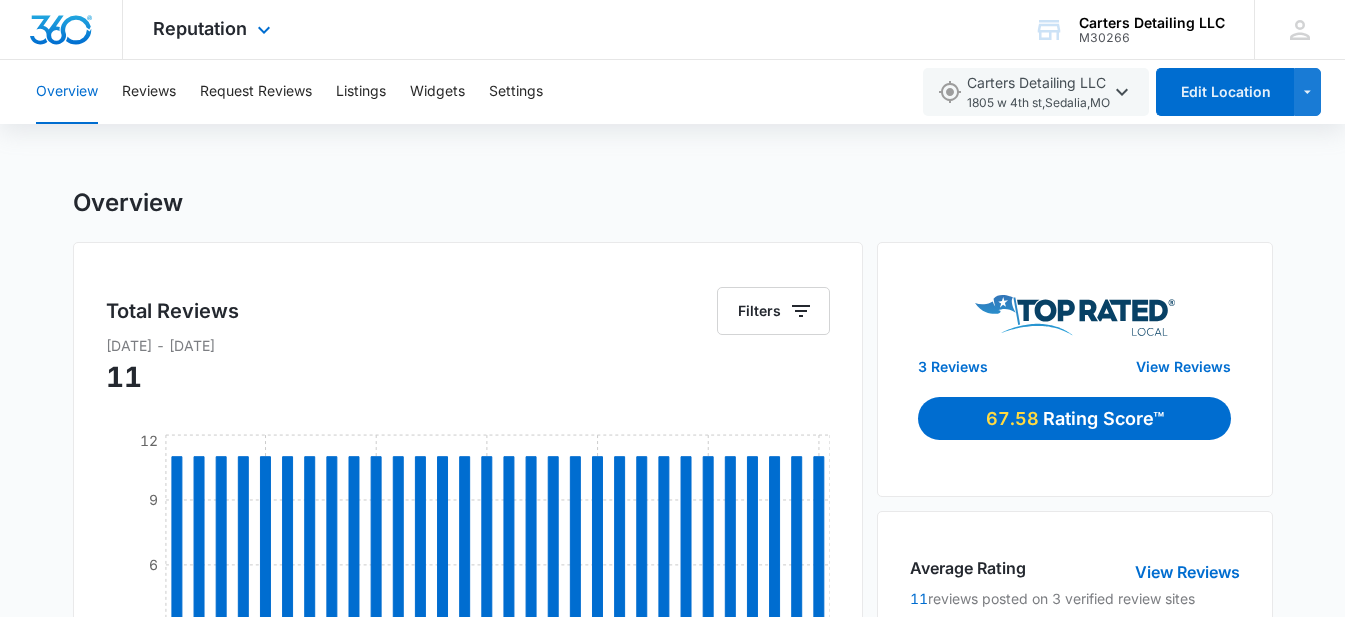 click at bounding box center [61, 30] 